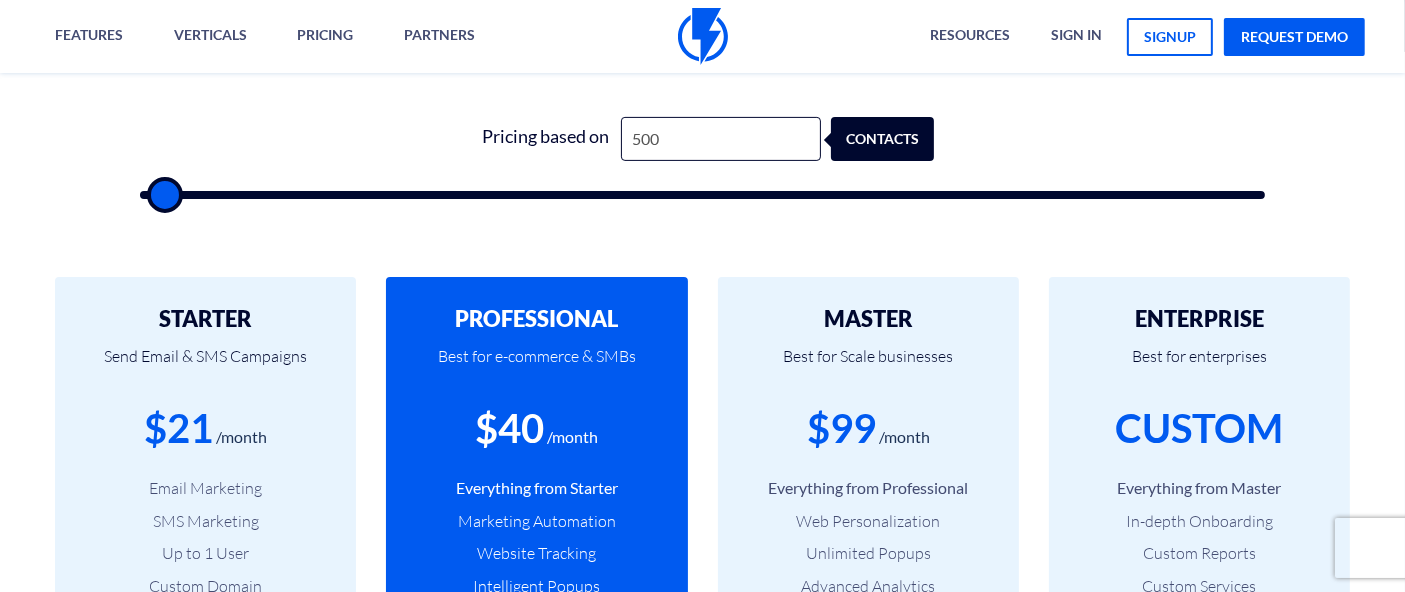 type on "4" 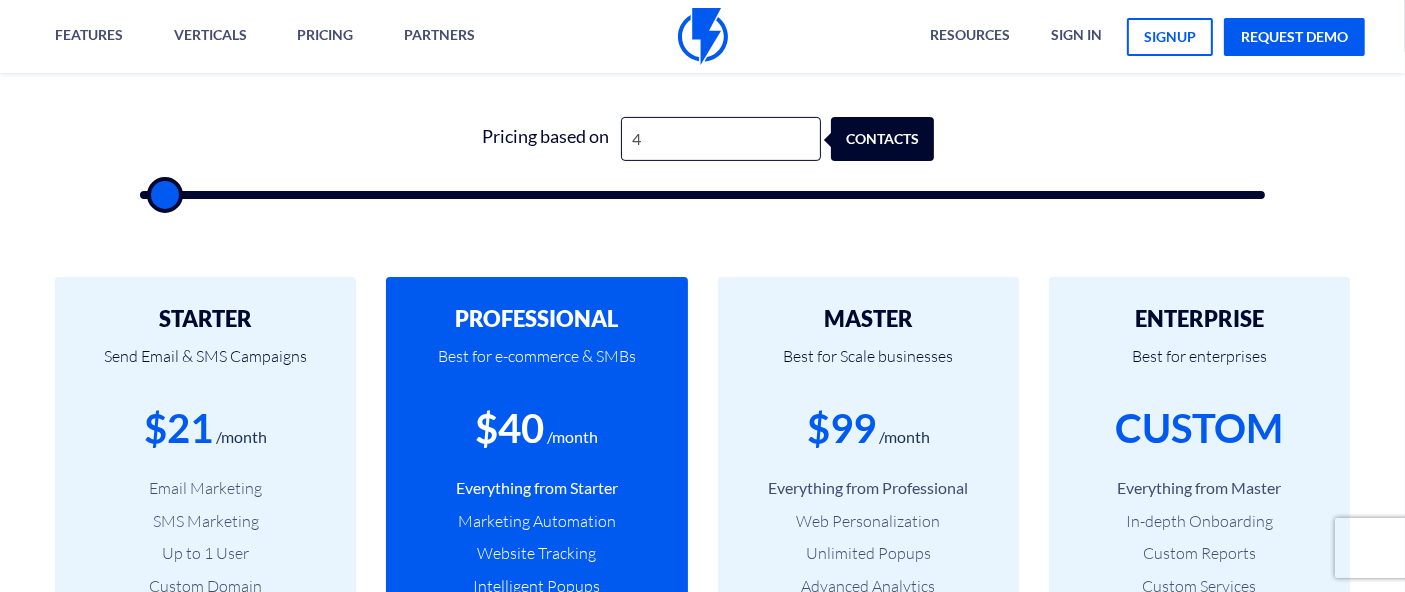 type on "500" 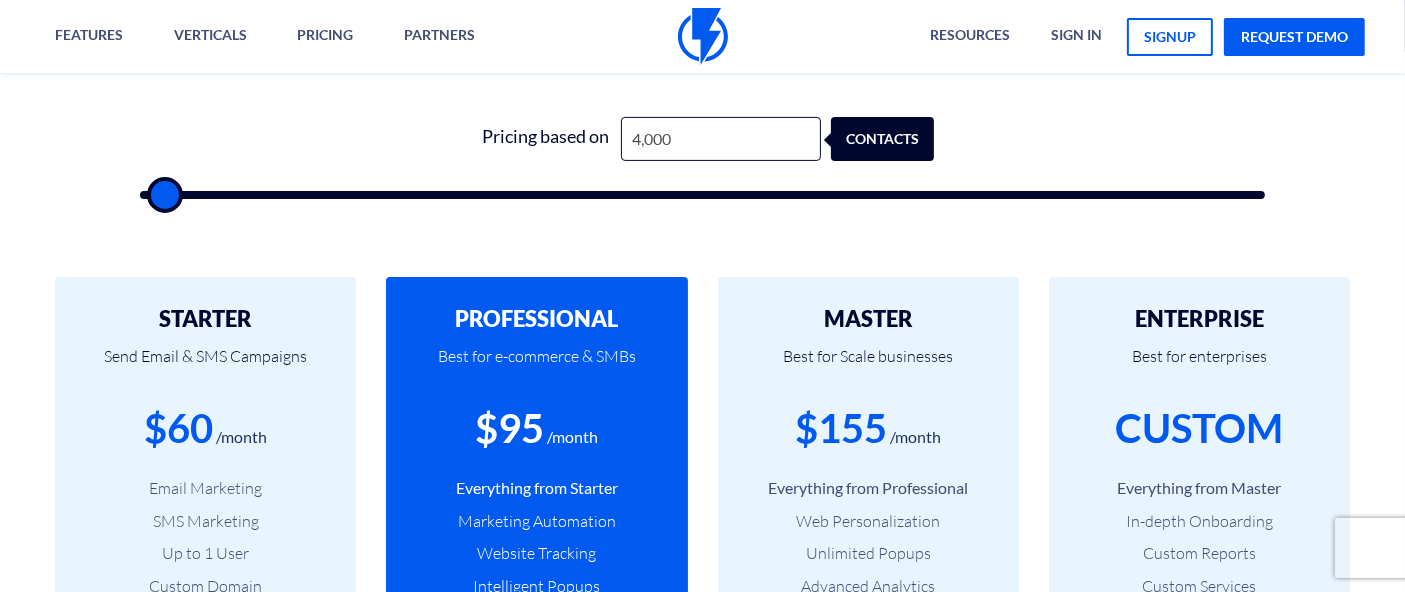 type on "40,000" 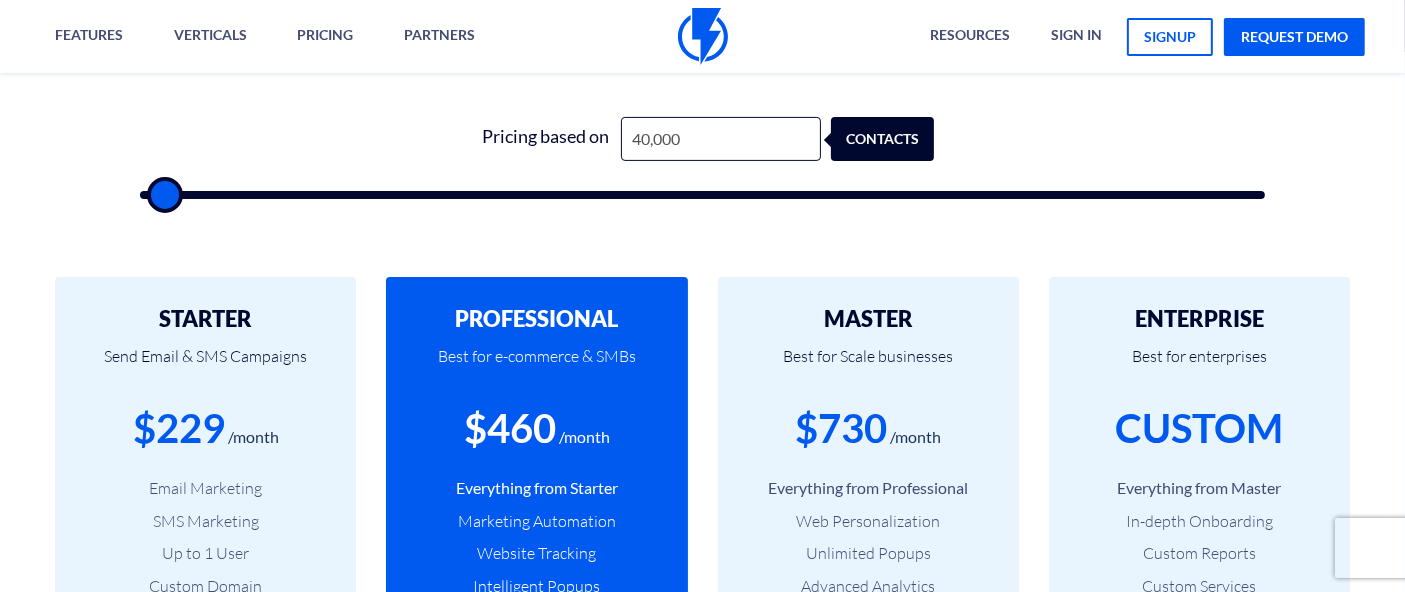 type on "40000" 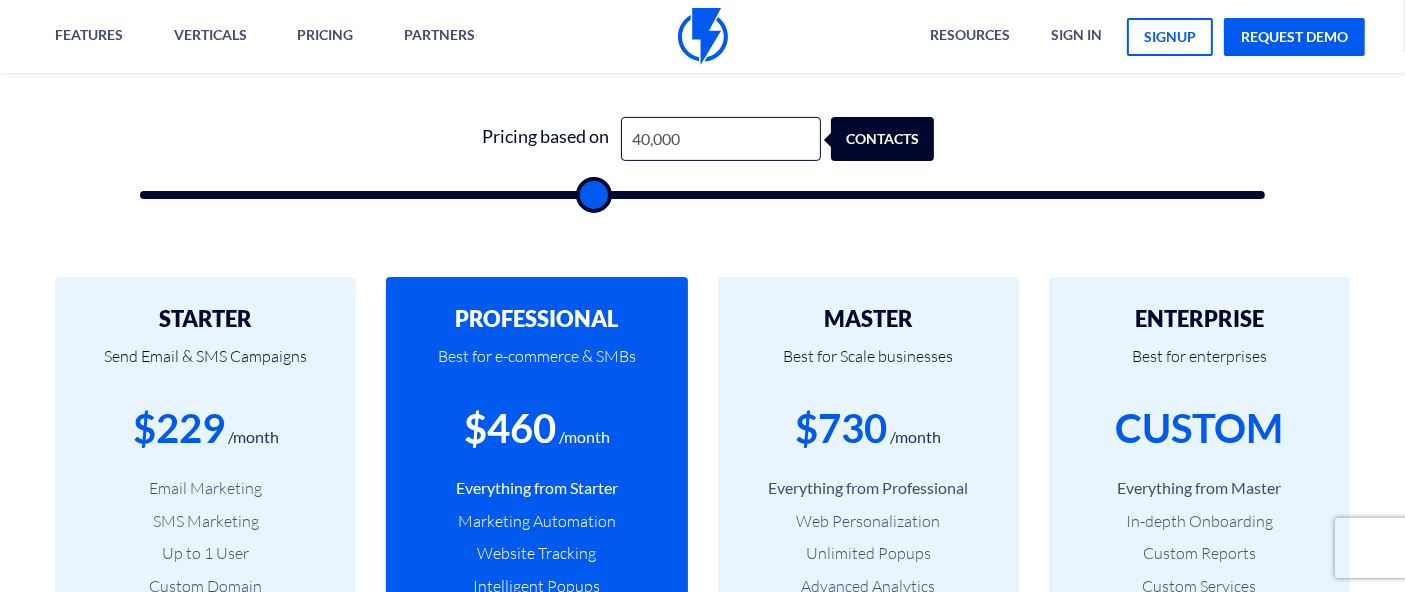 click on "40,000" at bounding box center (721, 139) 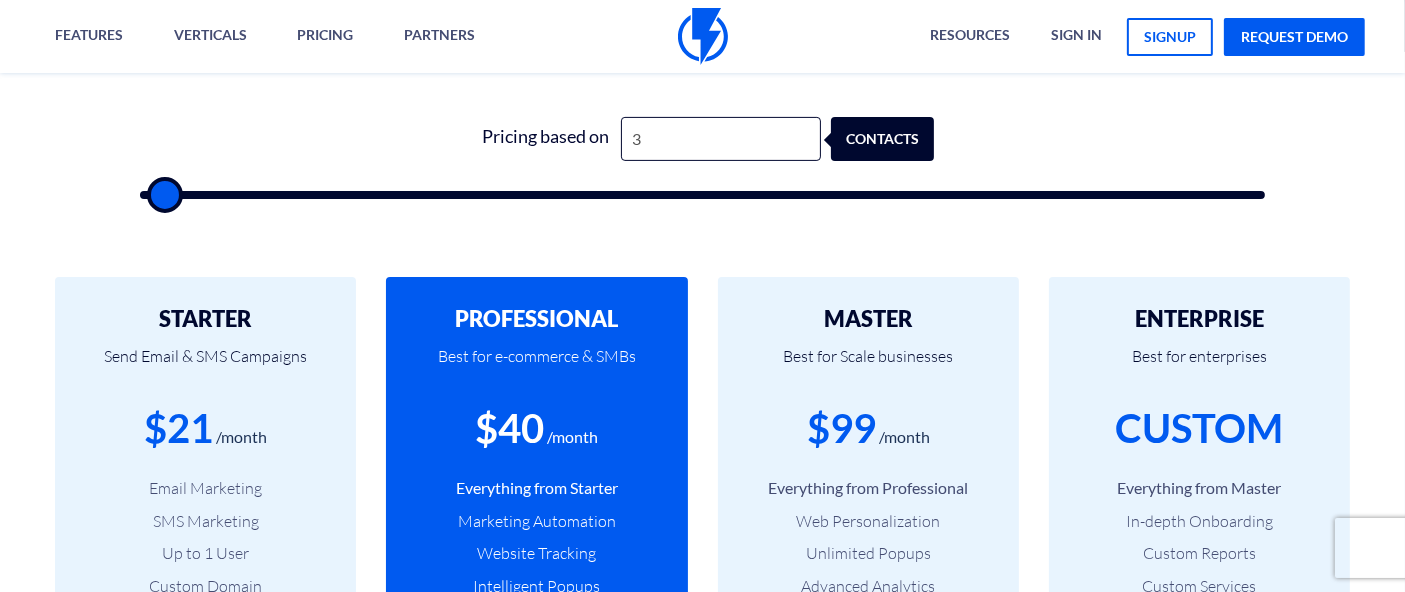 type on "35" 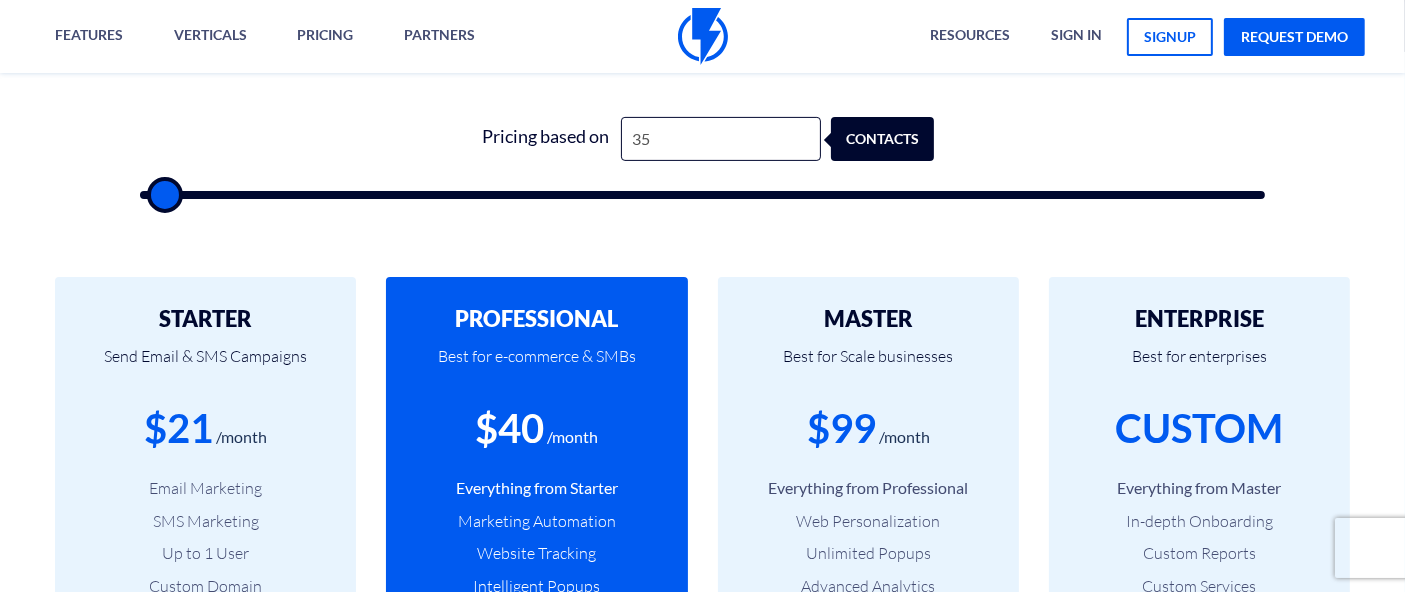 type on "350" 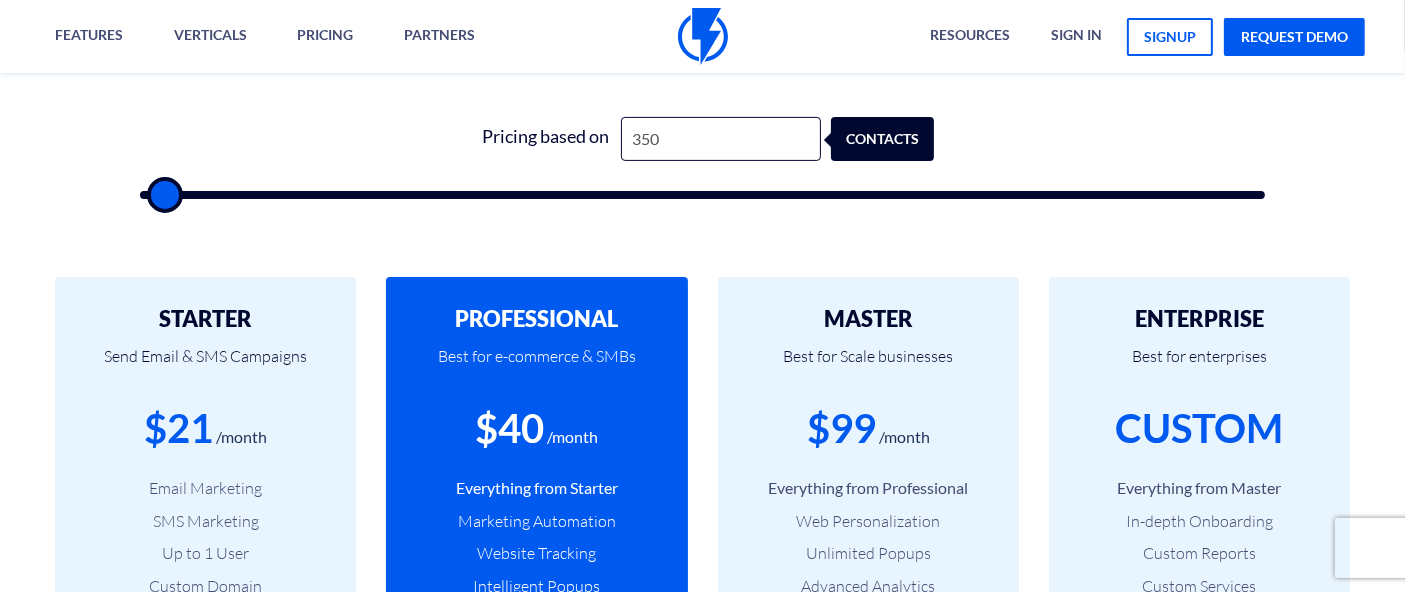 type on "3,500" 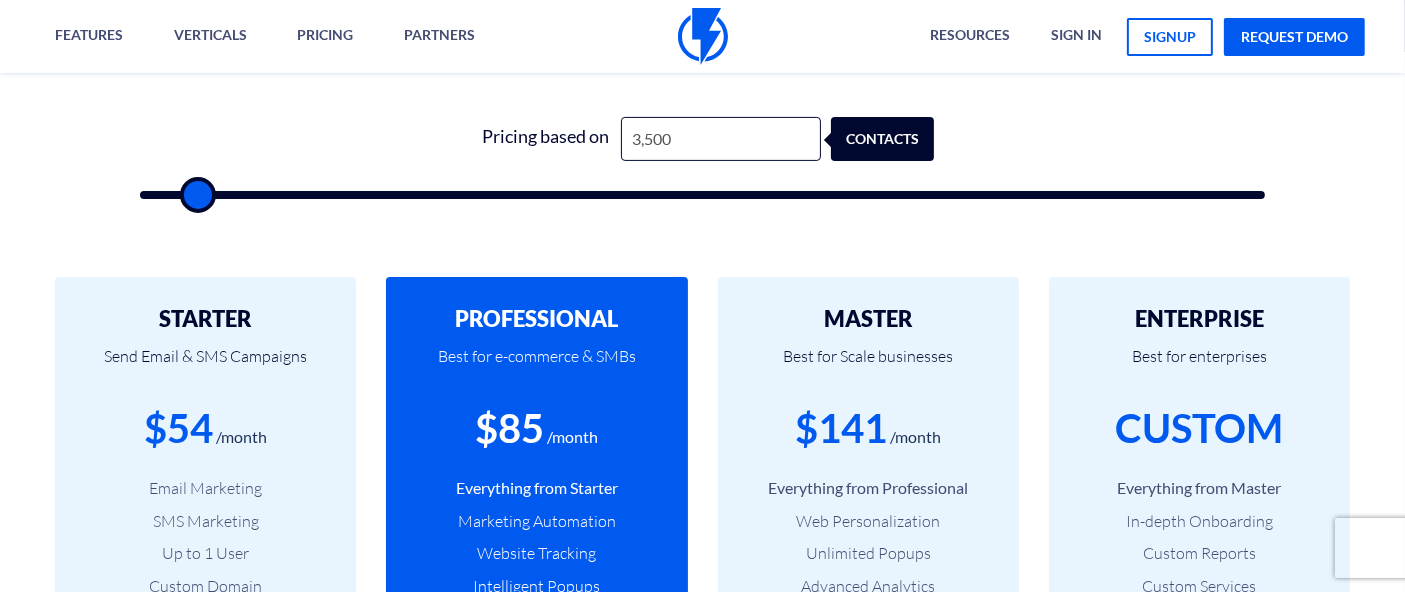 type on "35,000" 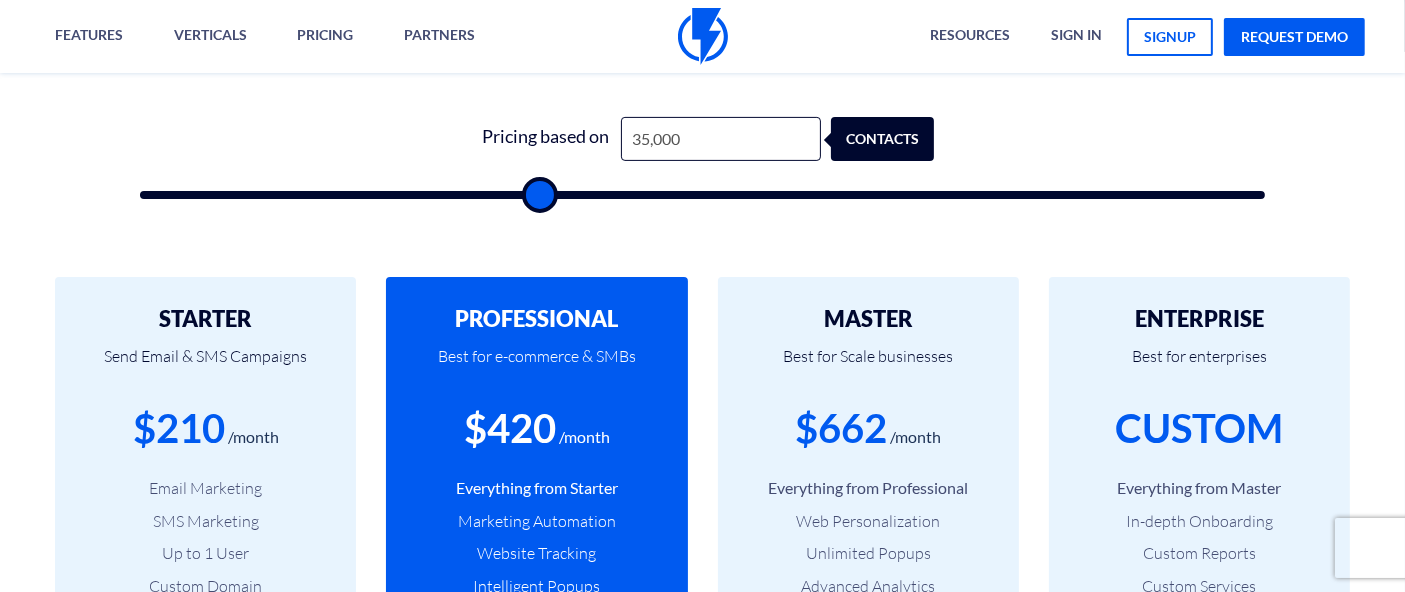 type on "3,500" 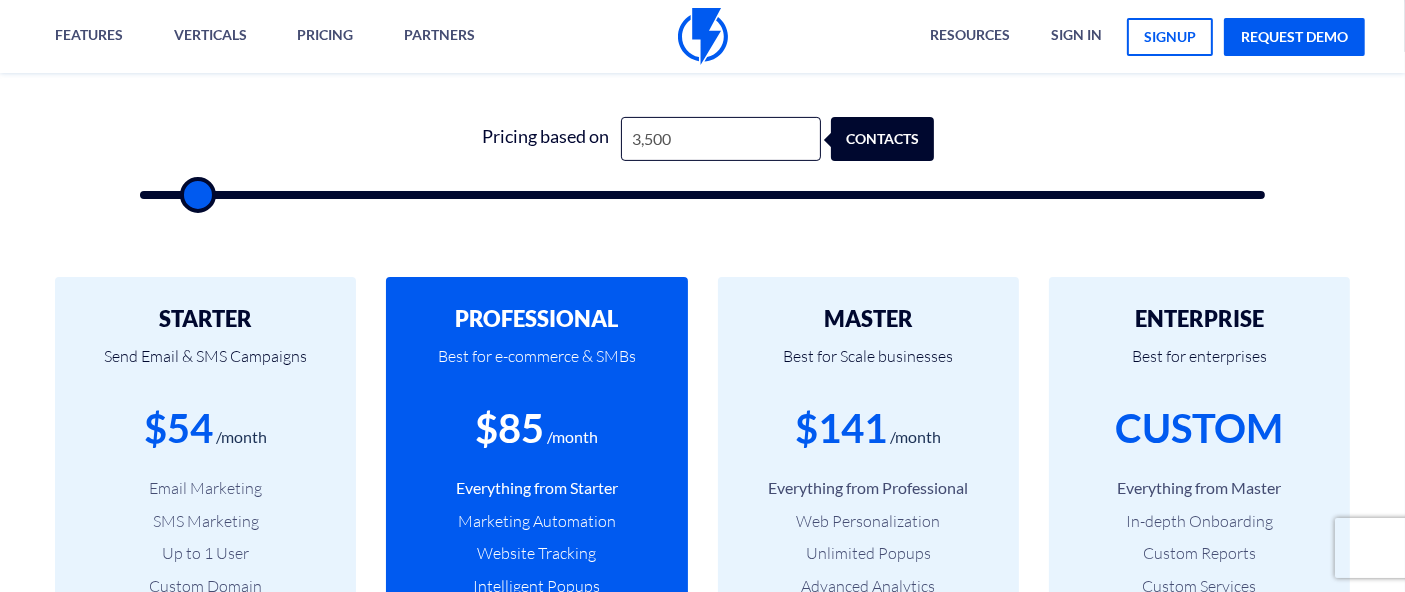 type on "350" 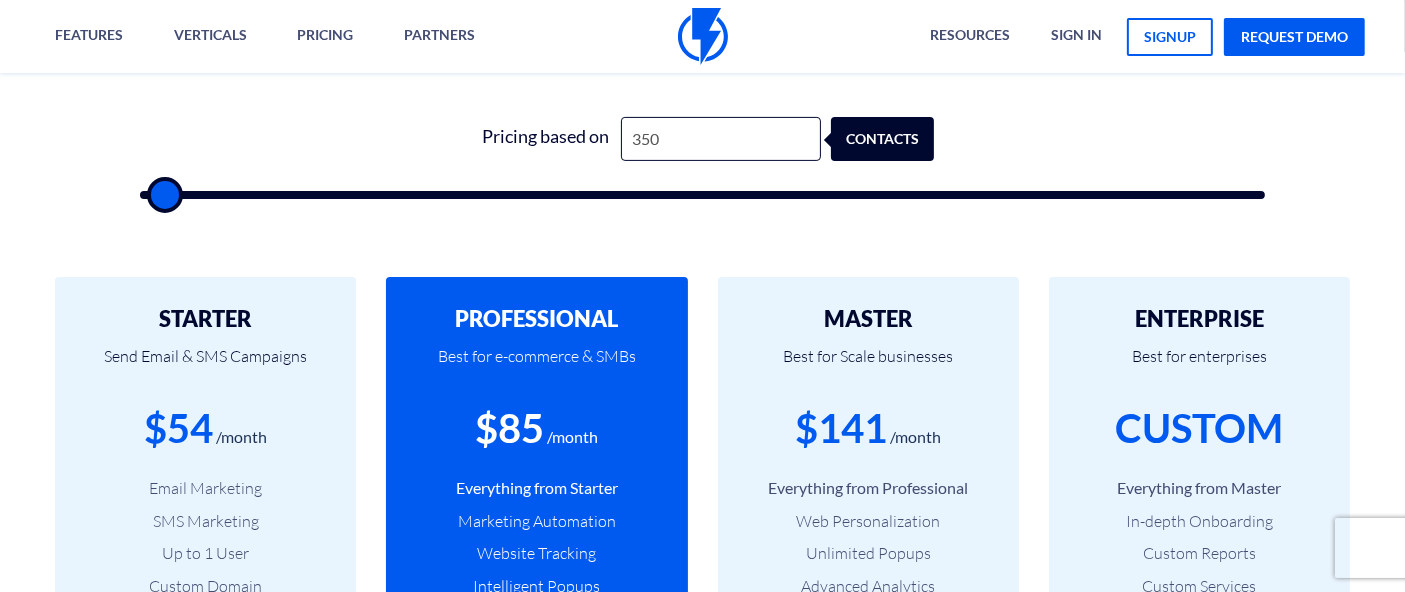 type on "35" 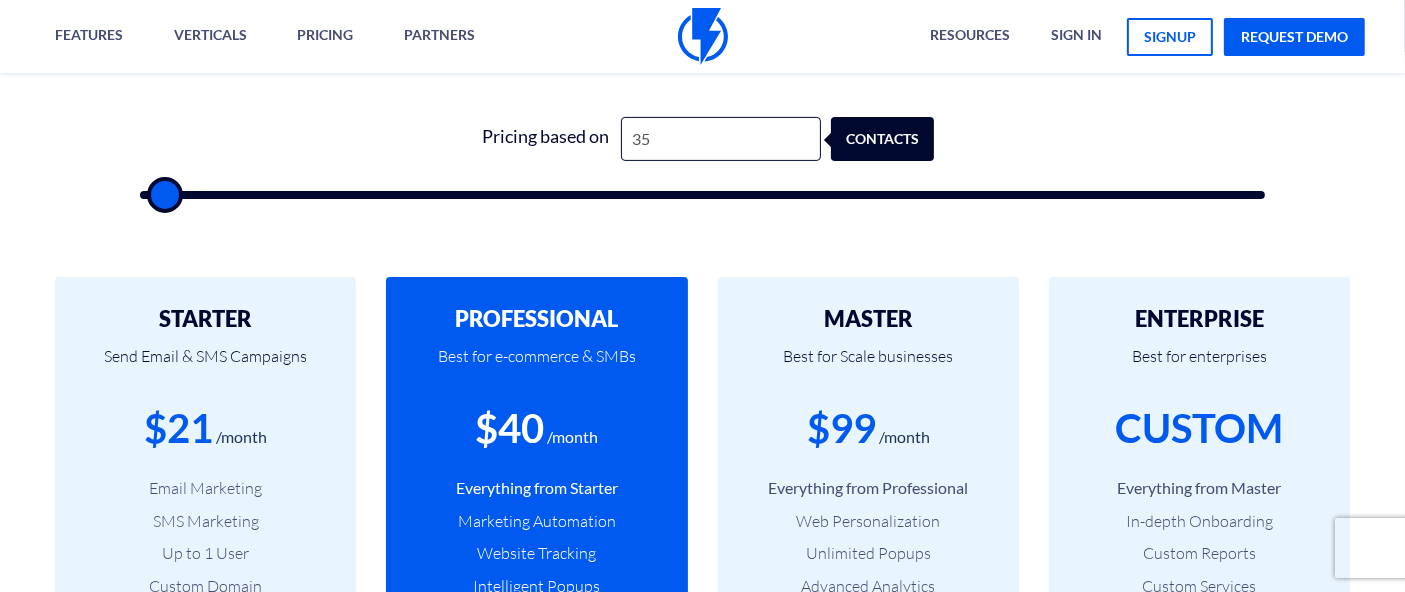 type on "3" 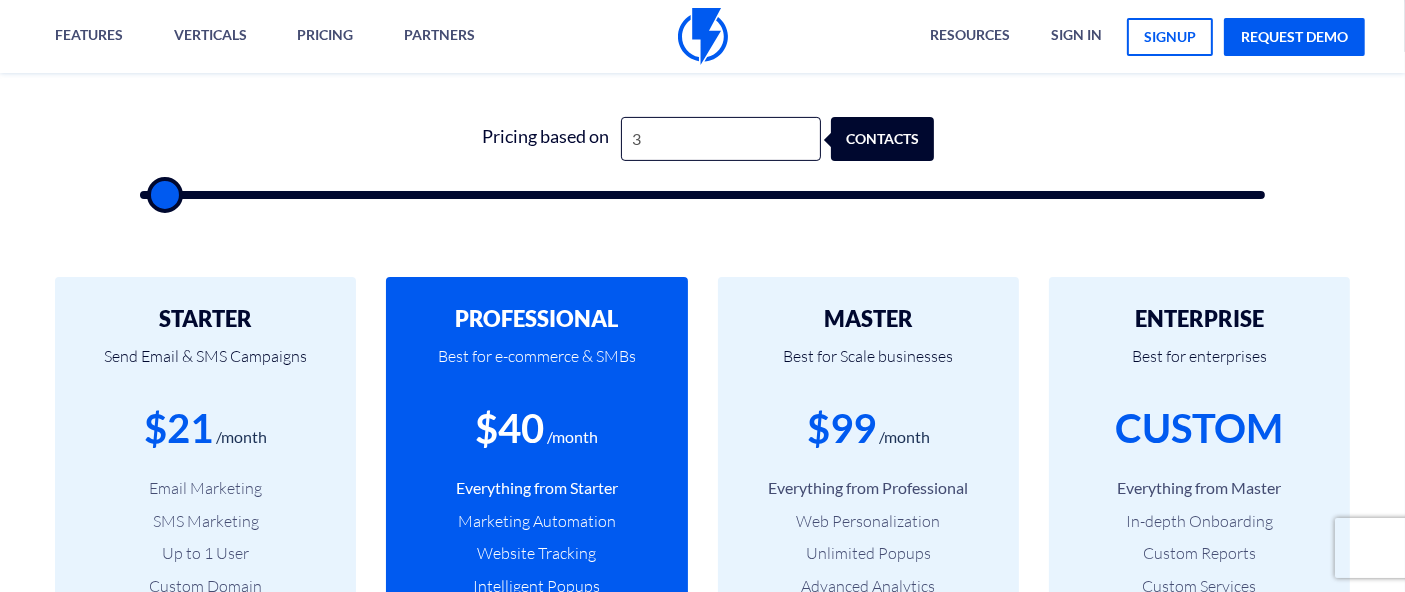 type 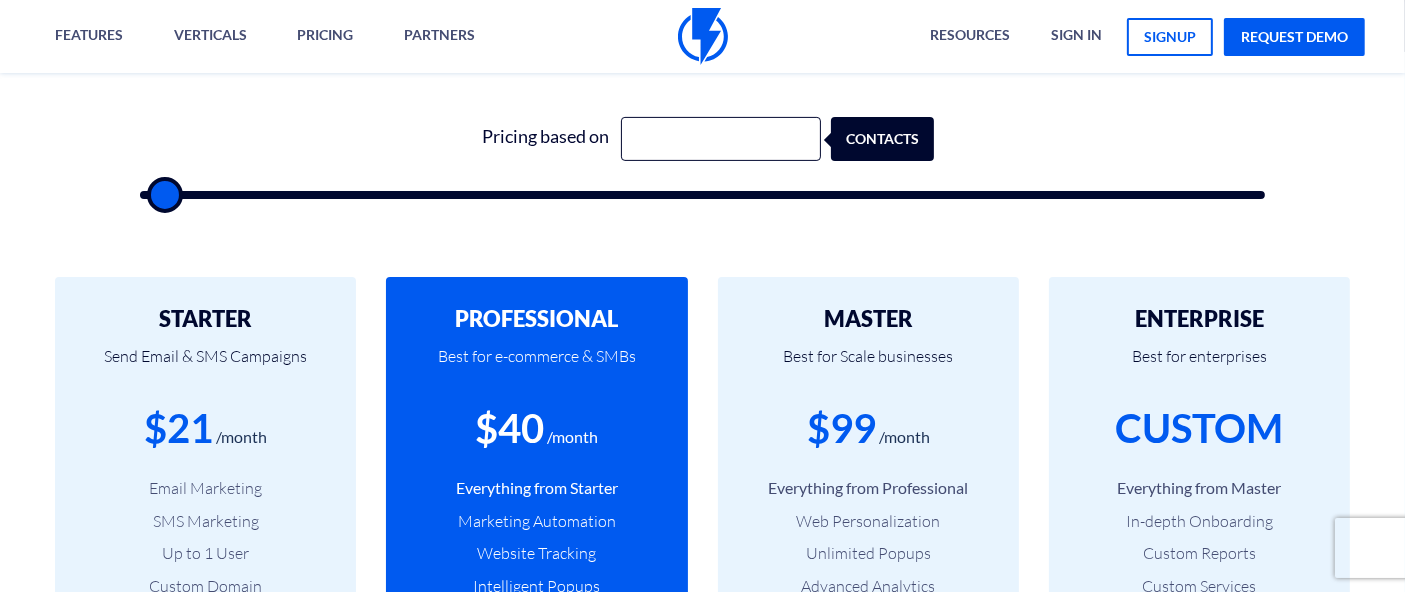 type on "4" 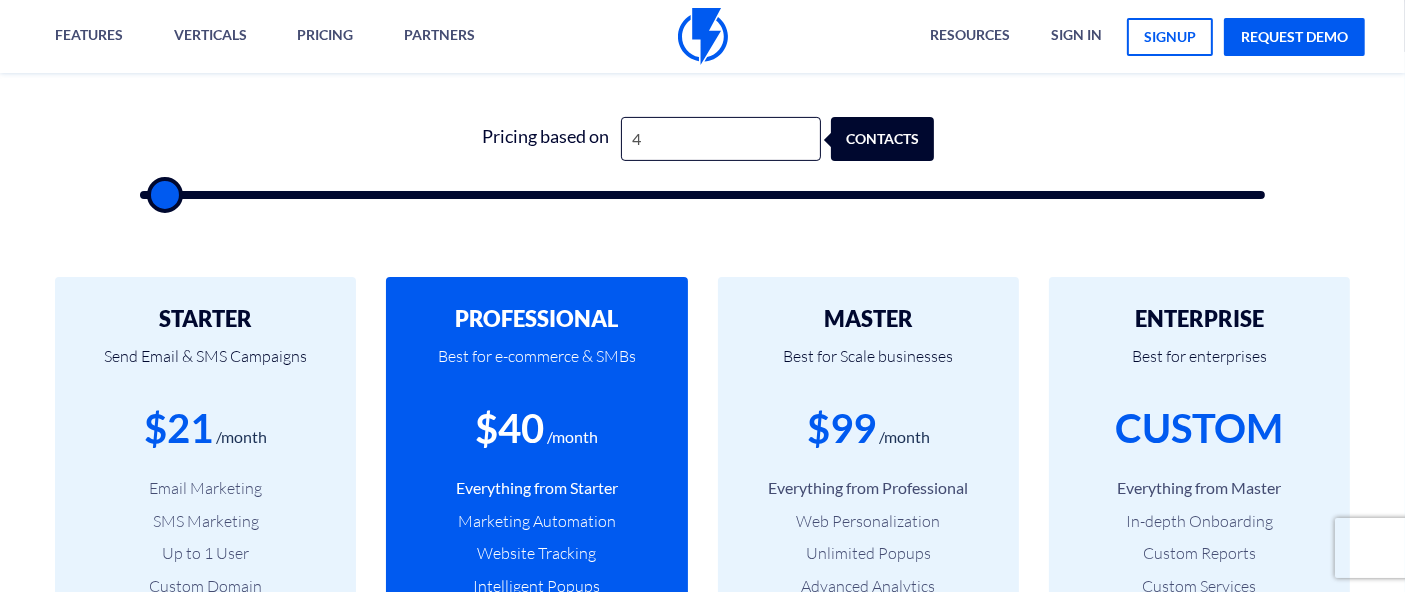 type on "40" 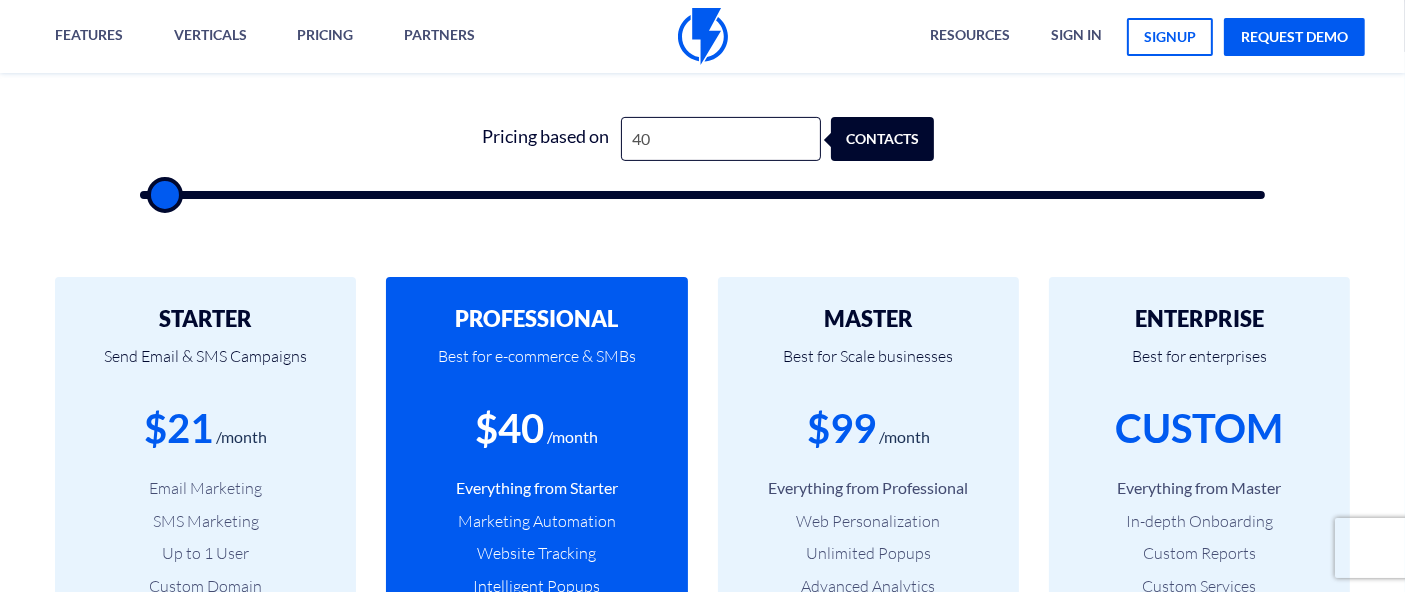 type on "400" 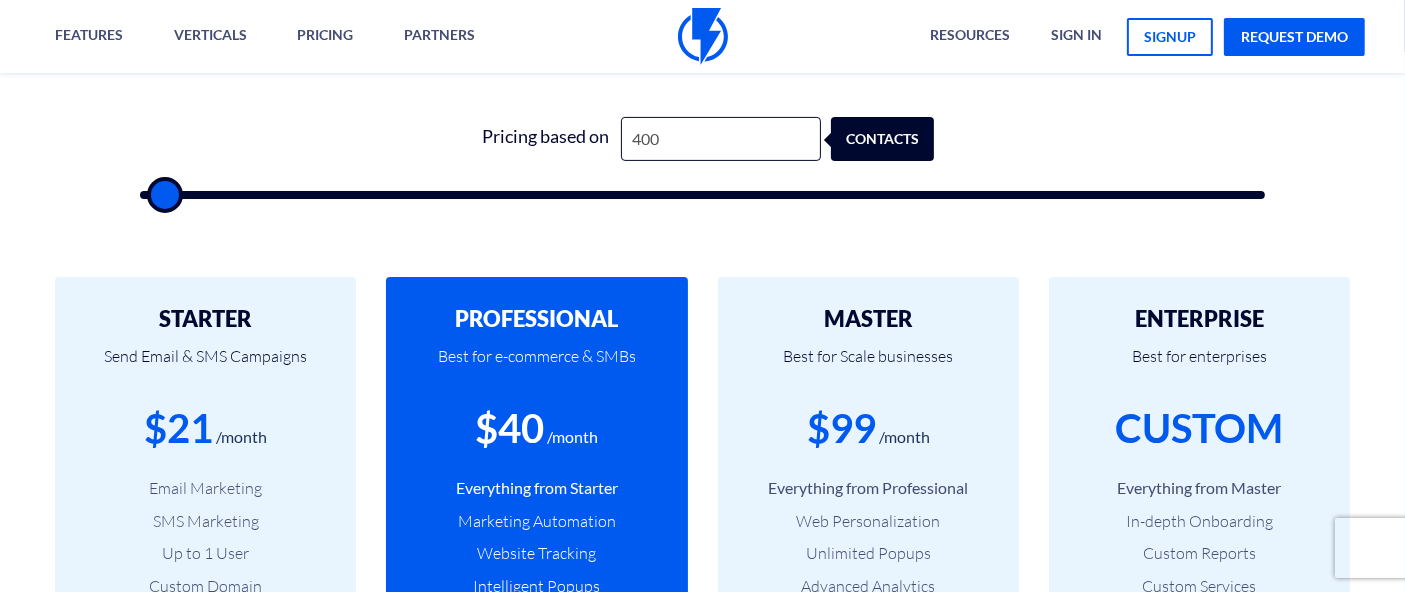 type on "4,000" 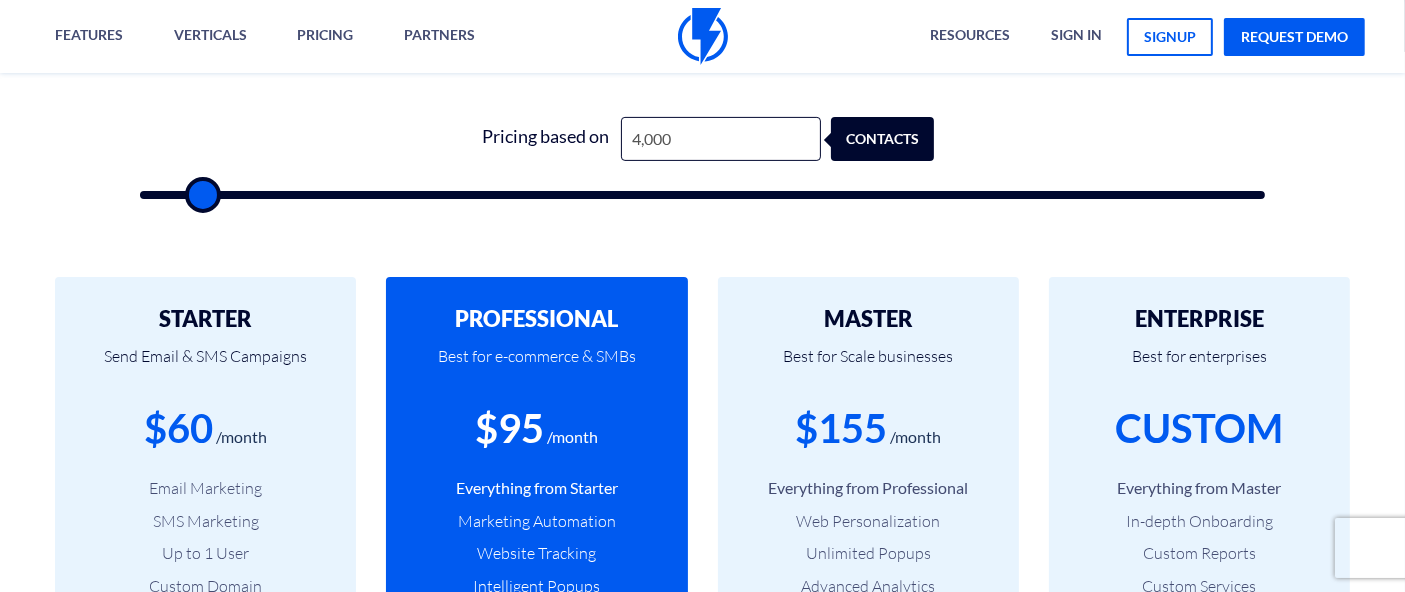 type on "40,000" 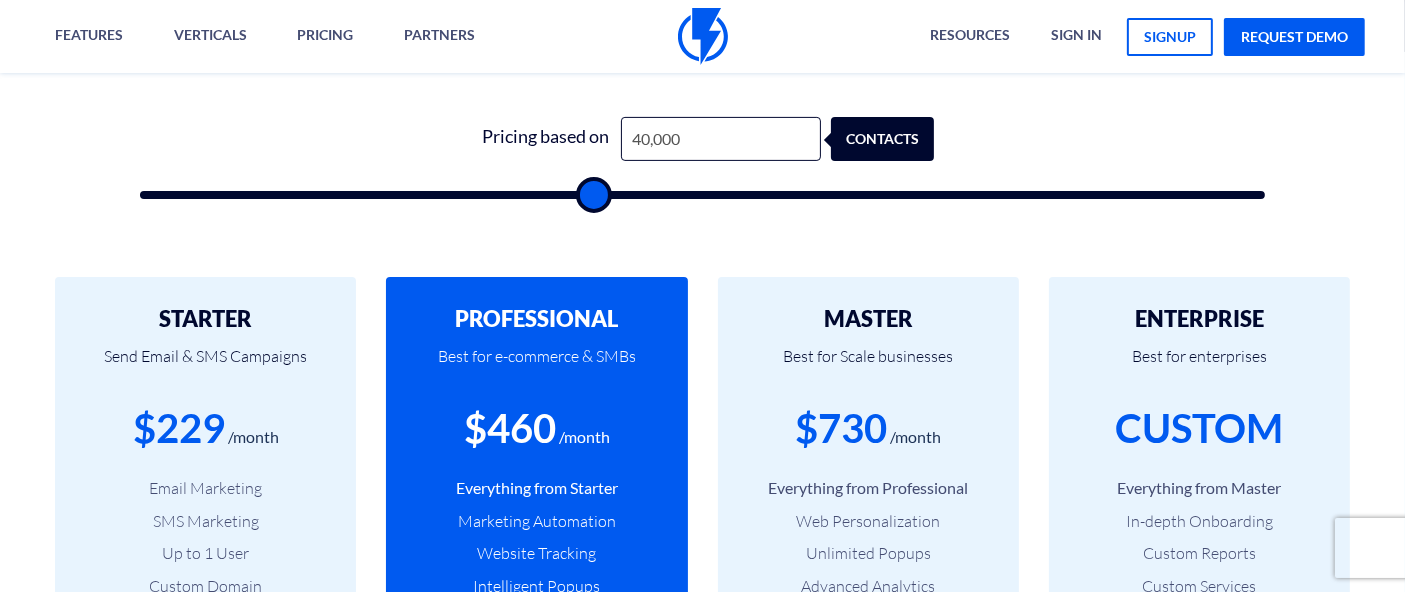 type on "4,000" 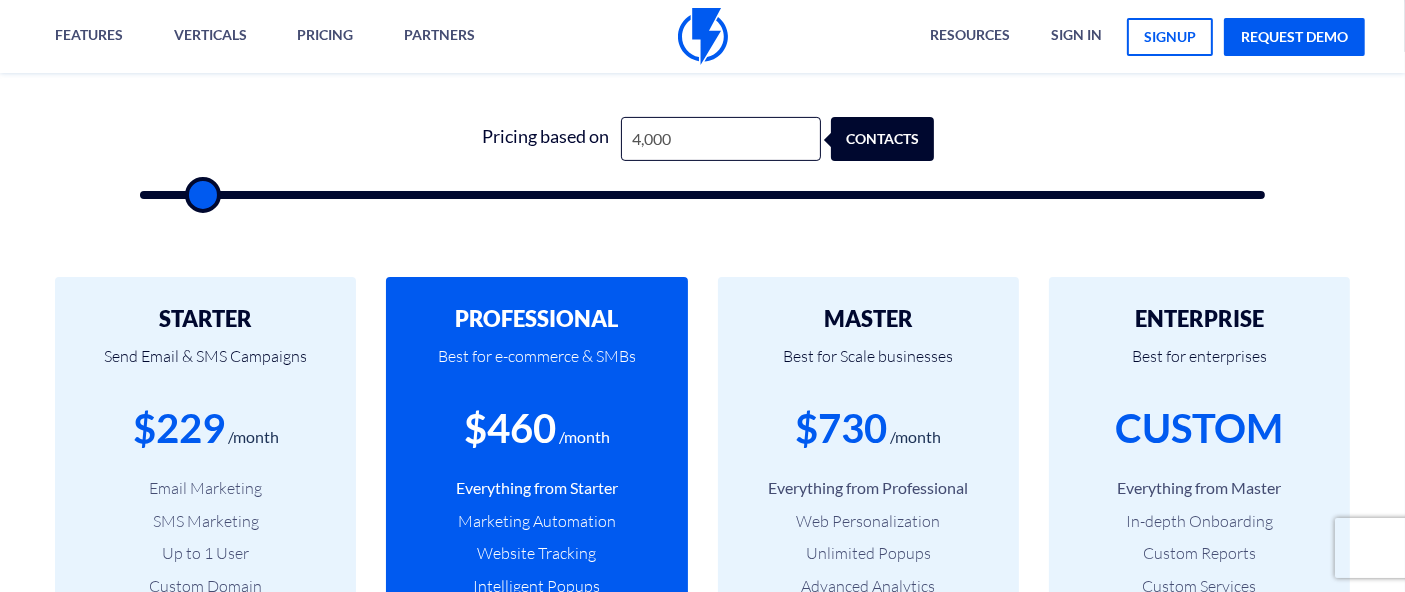 type on "400" 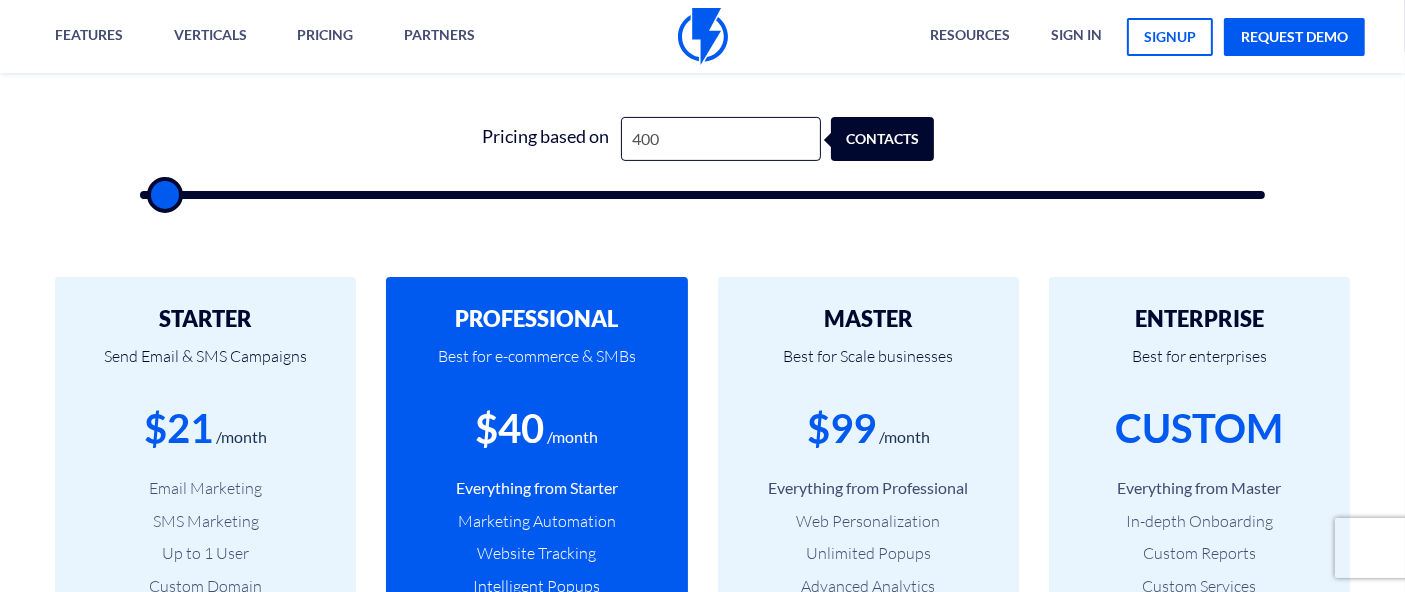 type on "40" 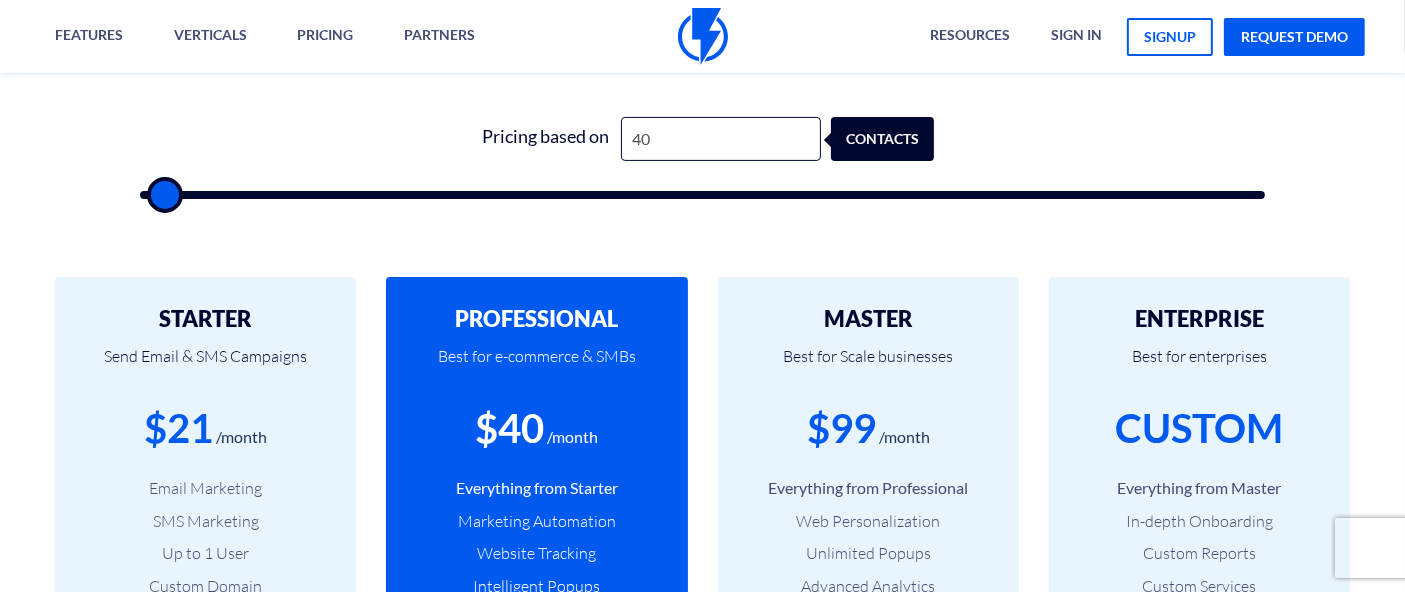 type on "4" 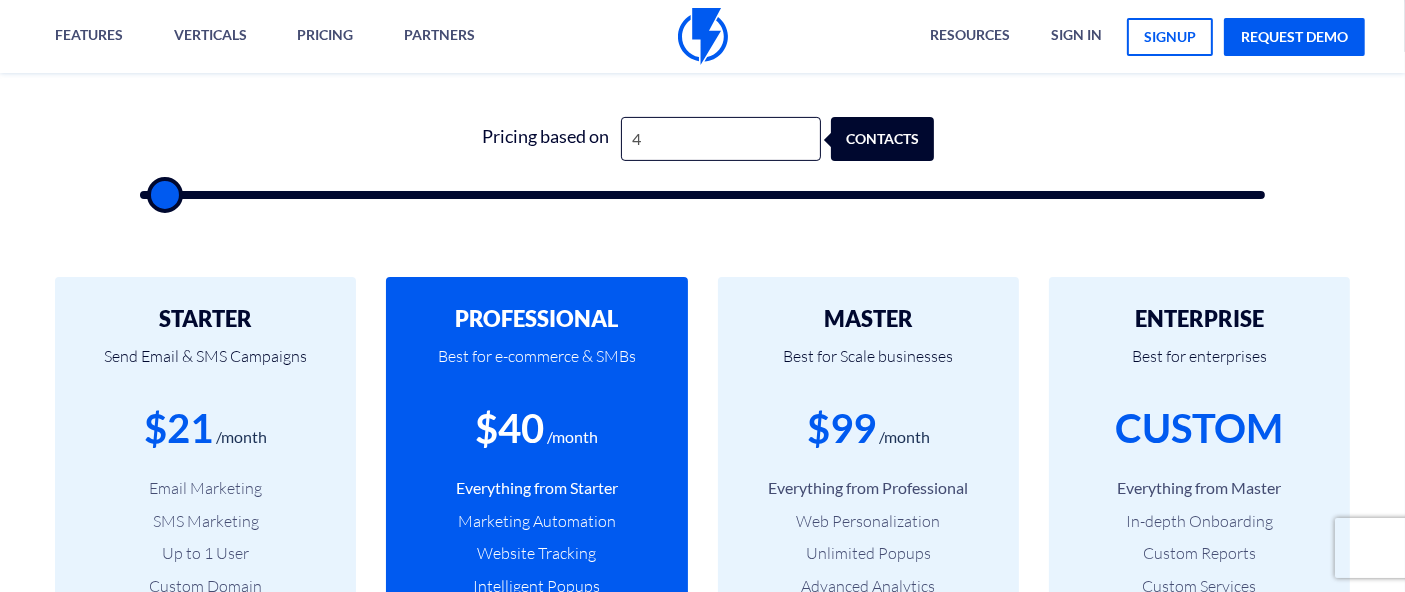 type 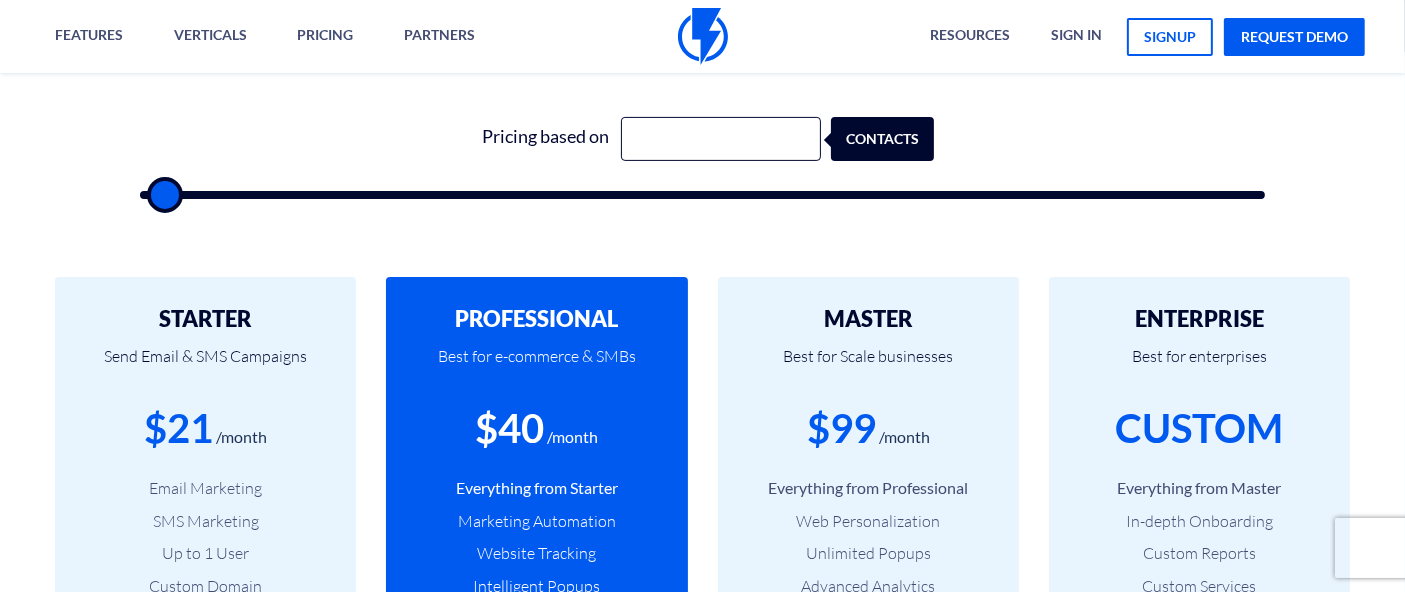 type on "3" 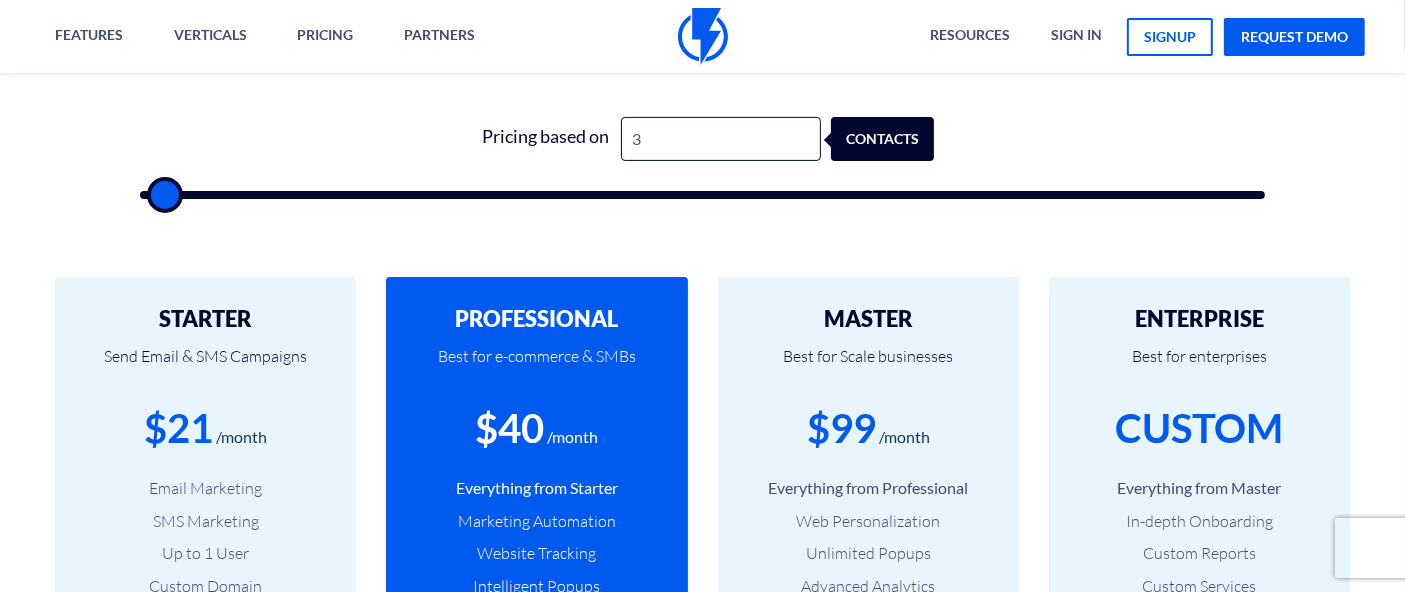 type on "35" 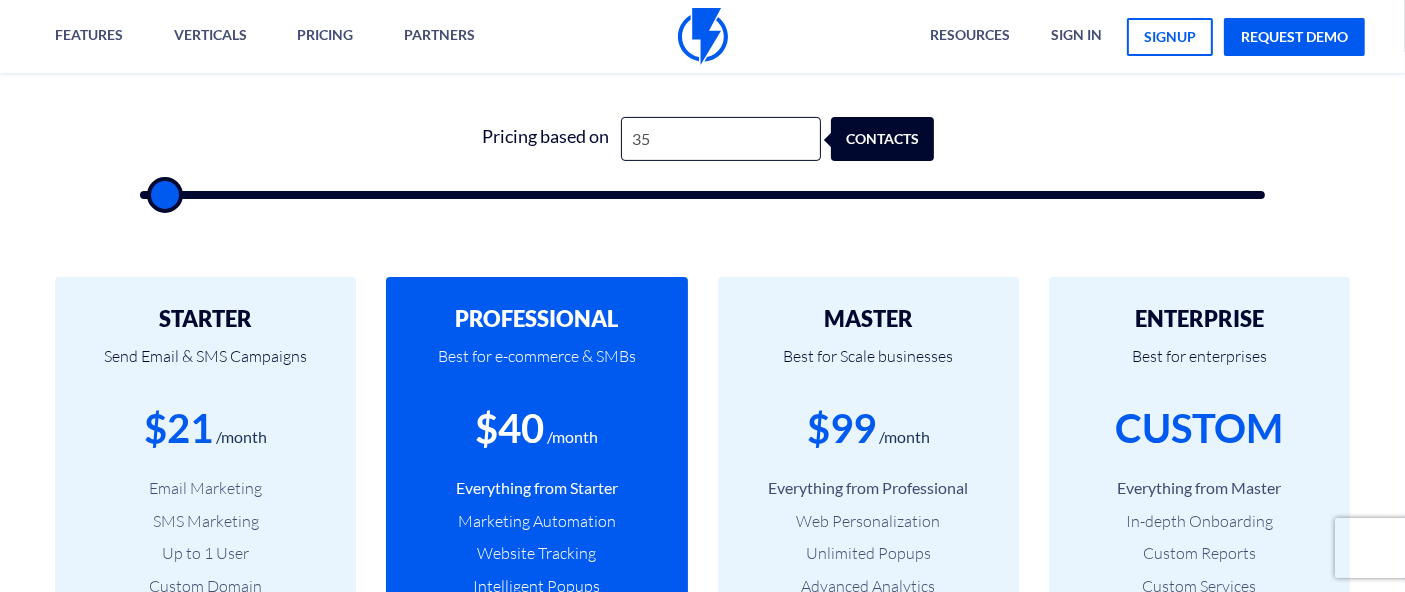 type on "350" 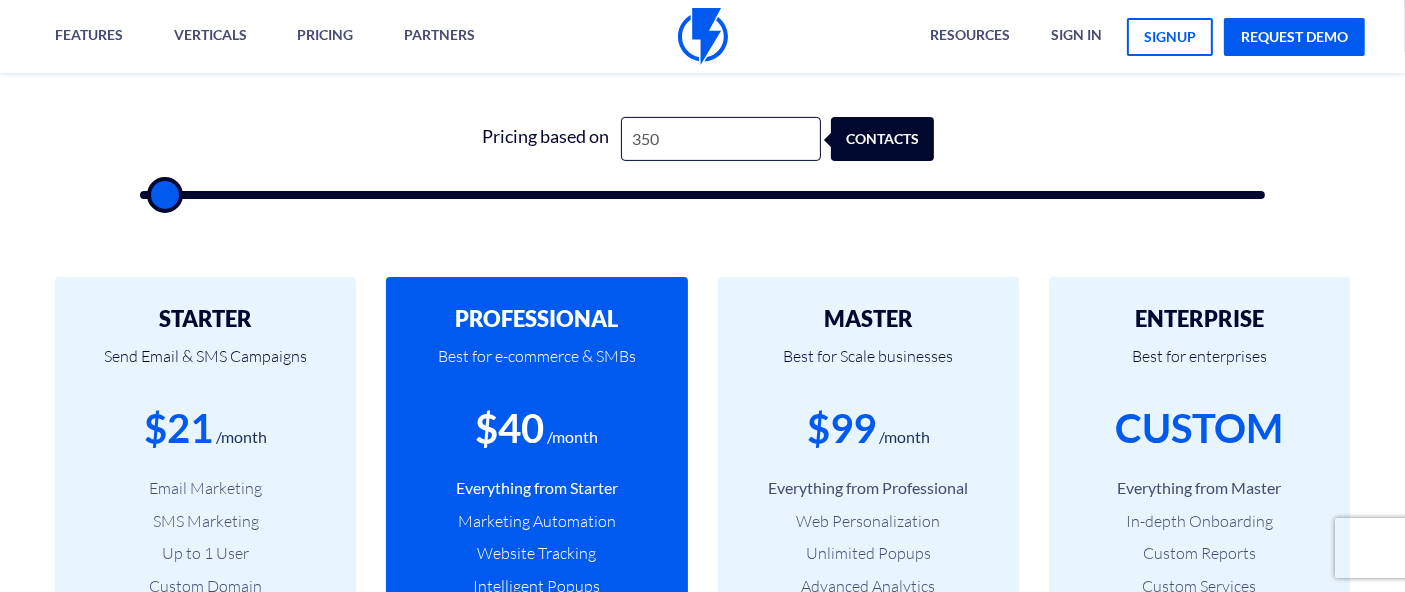 type on "3,500" 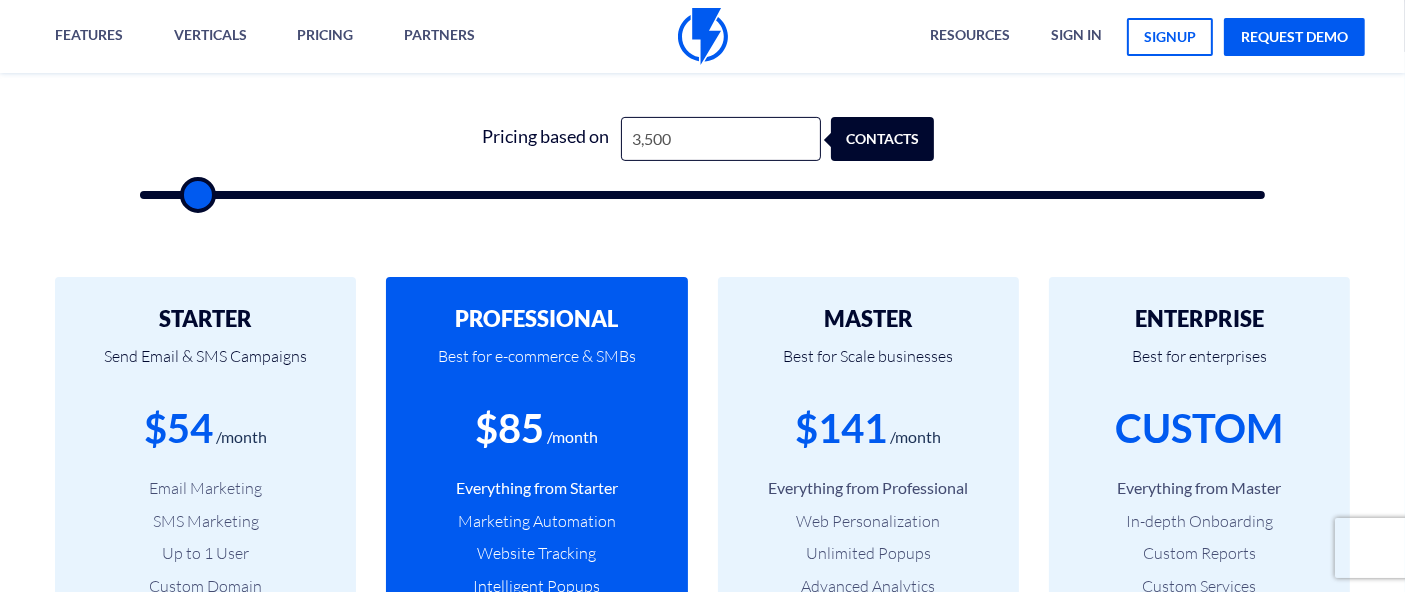 type on "35,000" 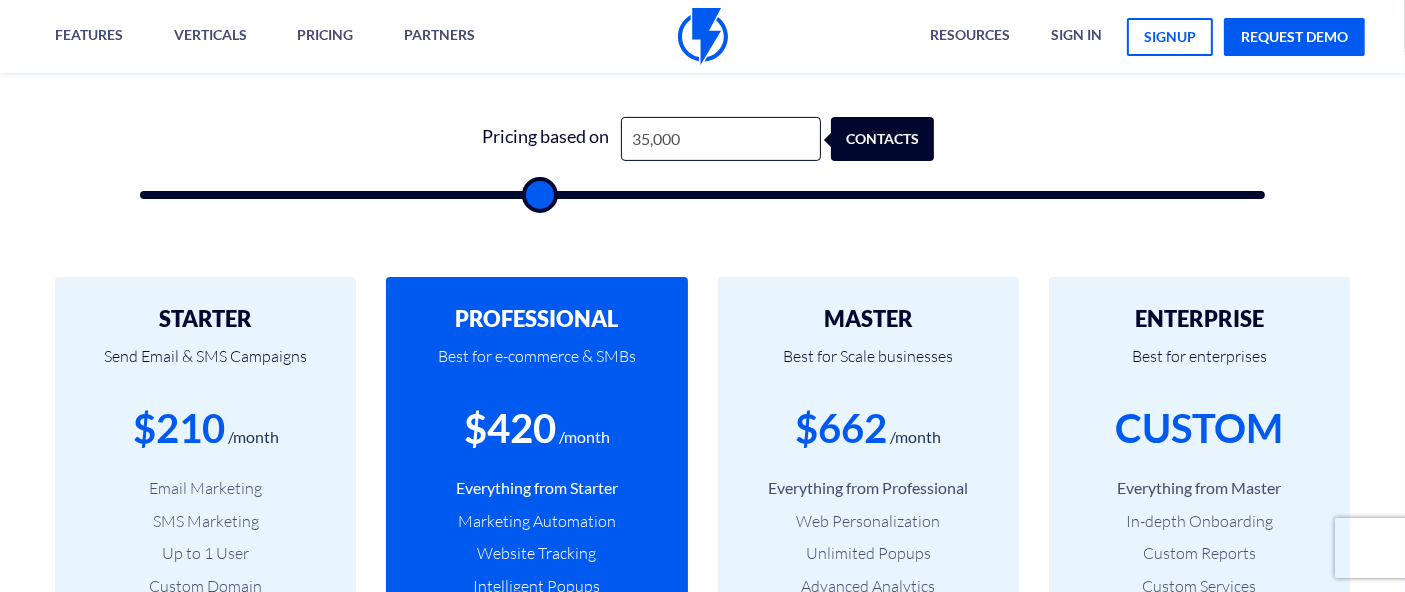 type on "3,500" 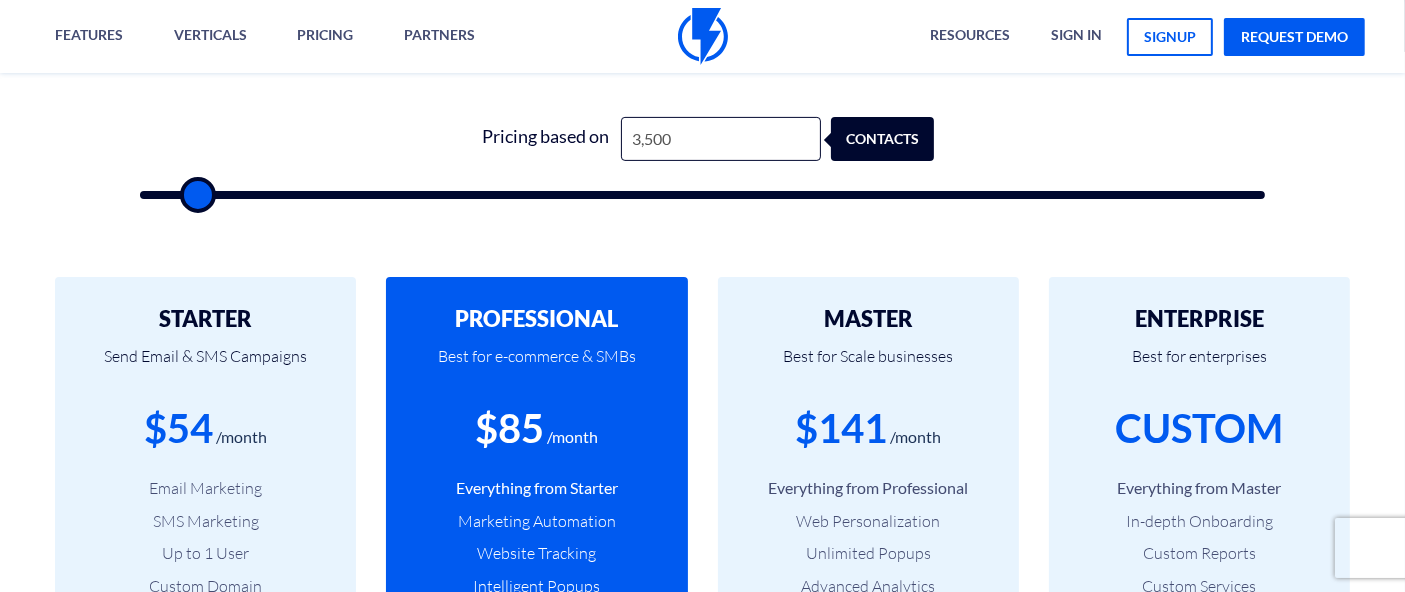 type on "350" 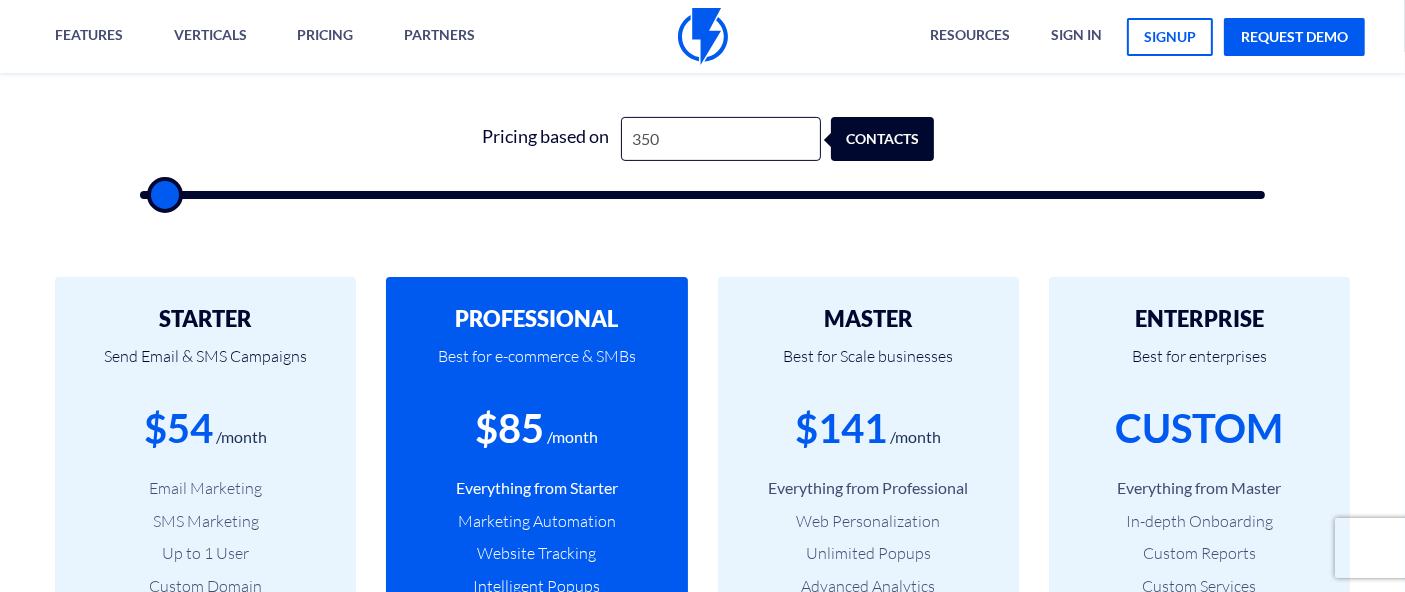 type on "35" 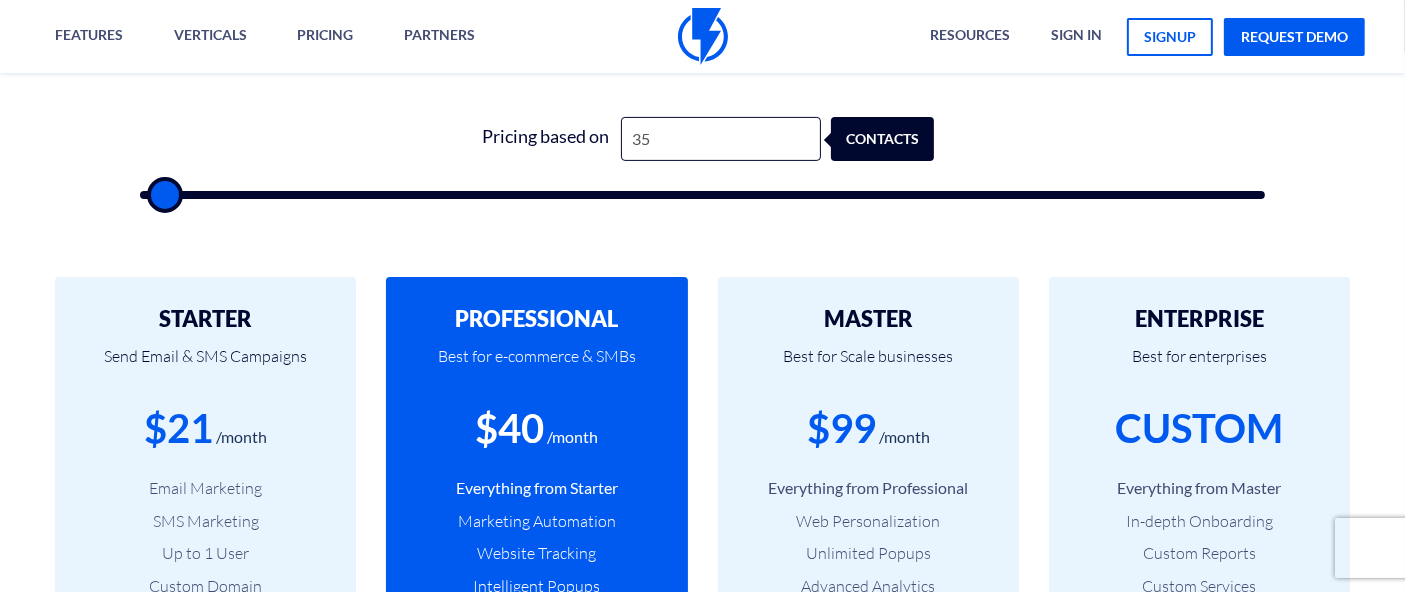 type on "3" 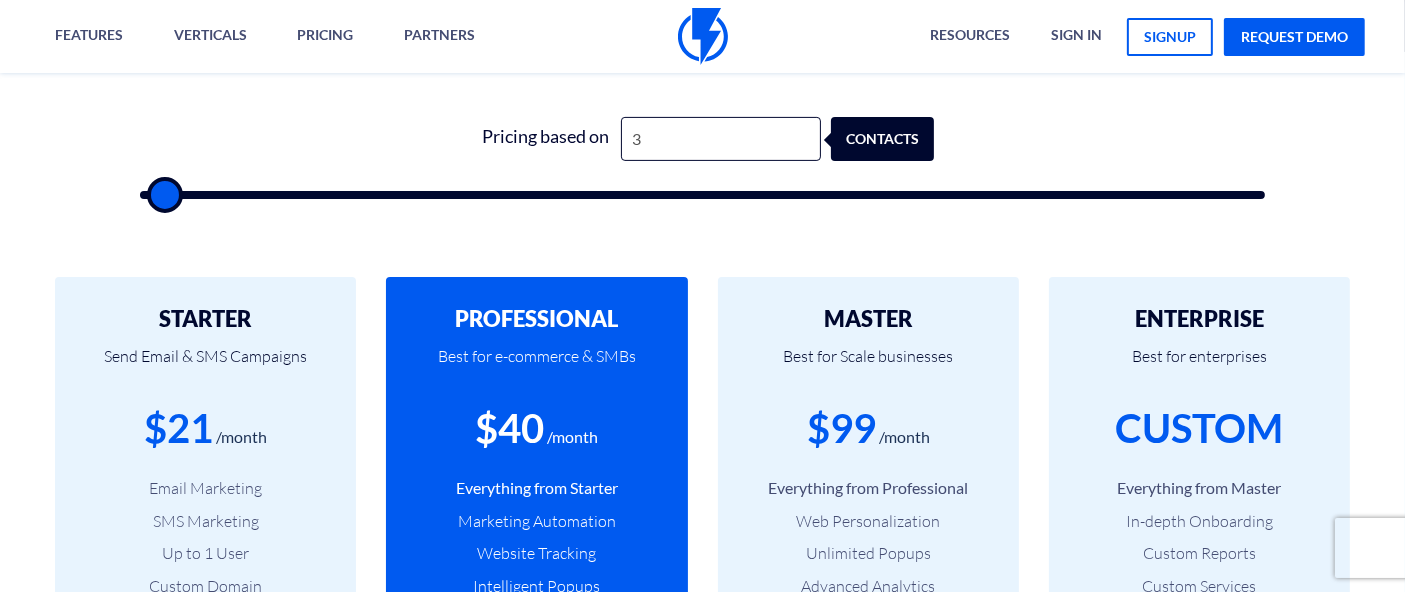 type 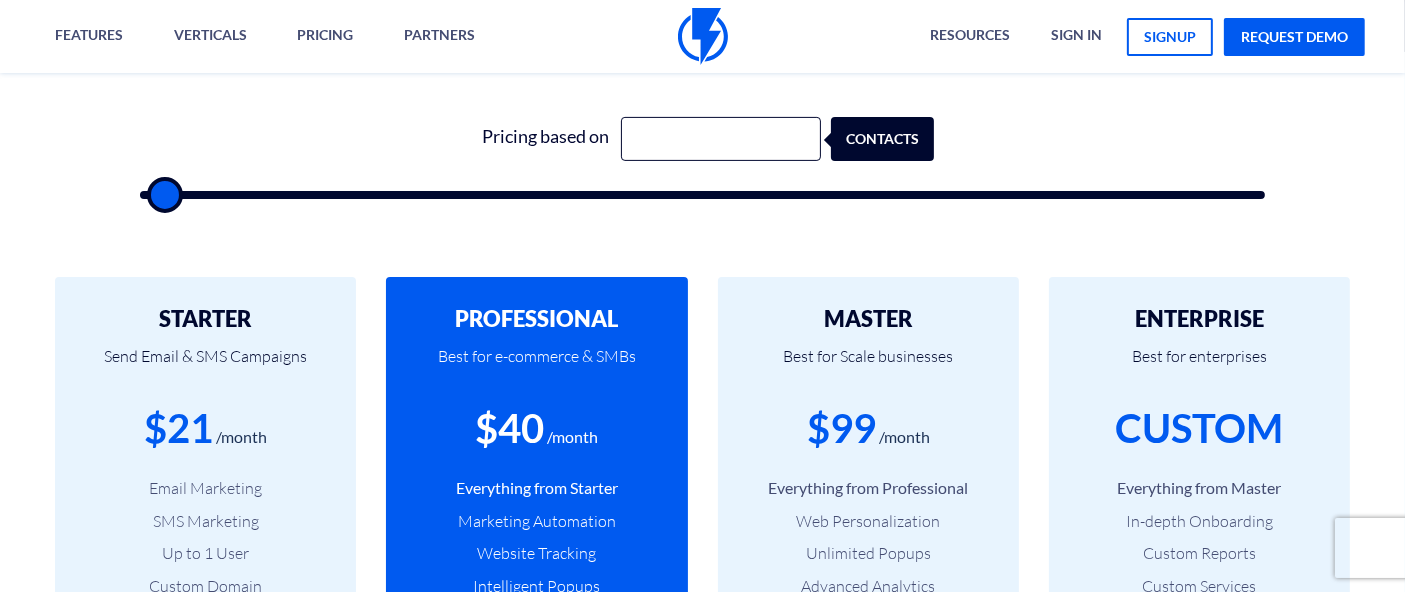 type on "4" 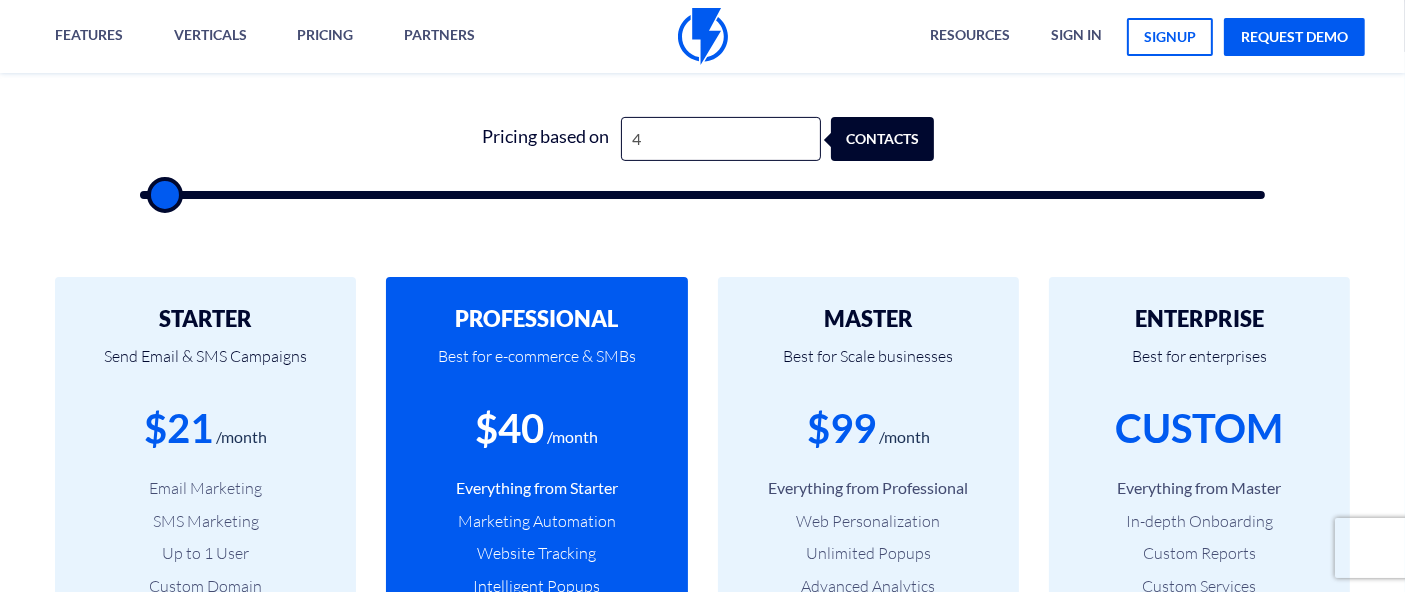 type on "40" 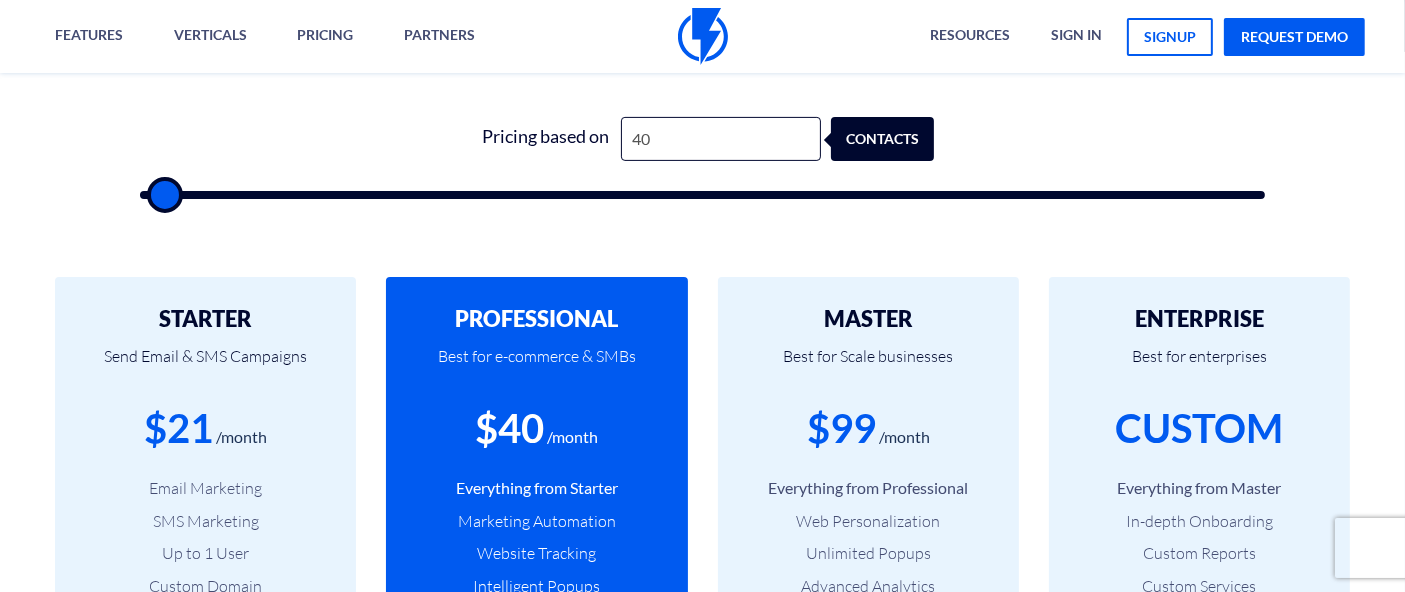 type on "400" 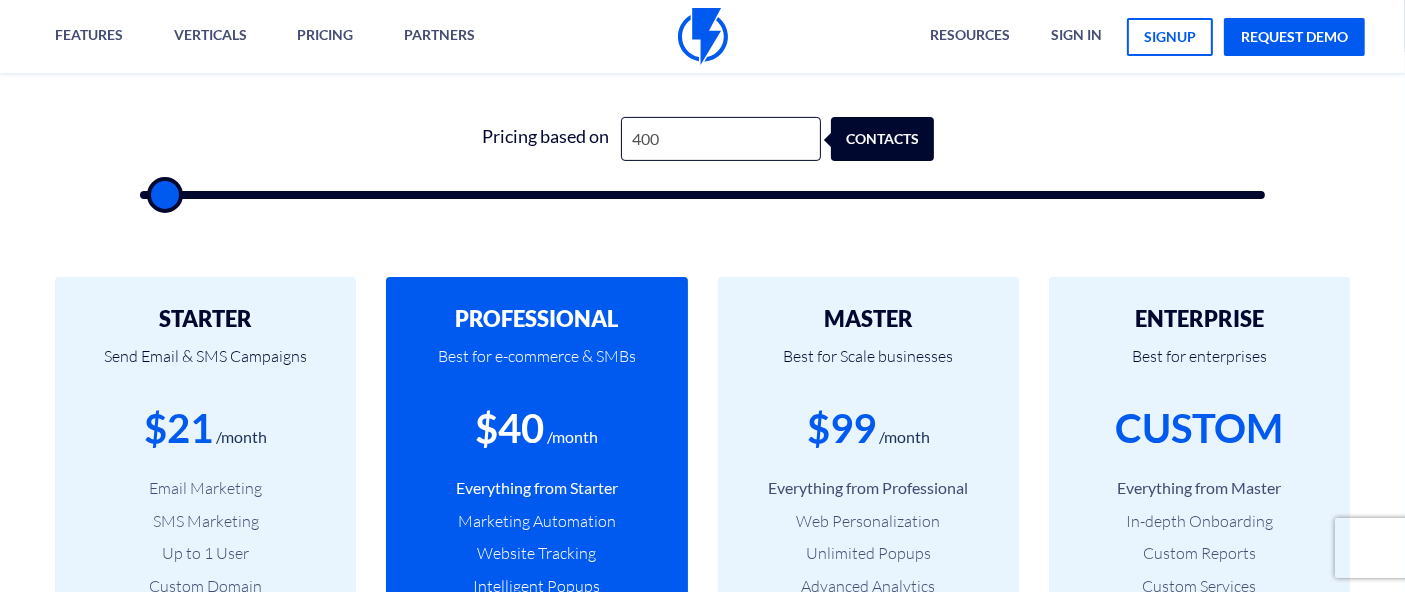 type on "4,000" 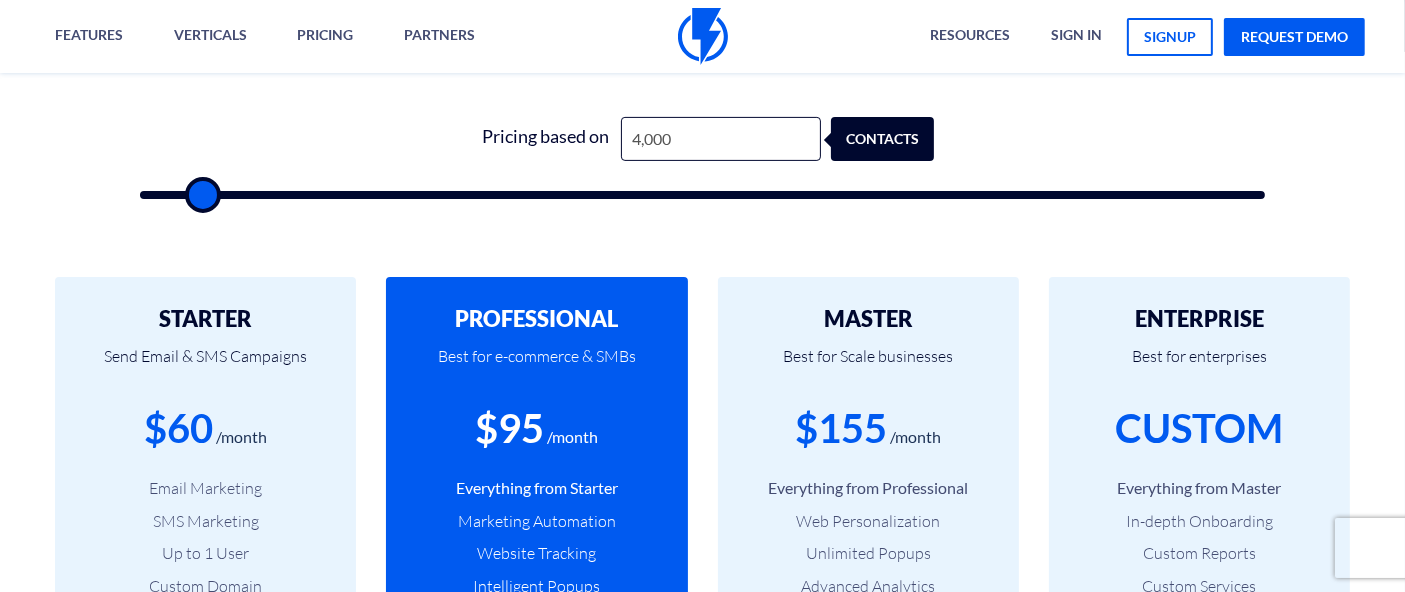 type on "40,000" 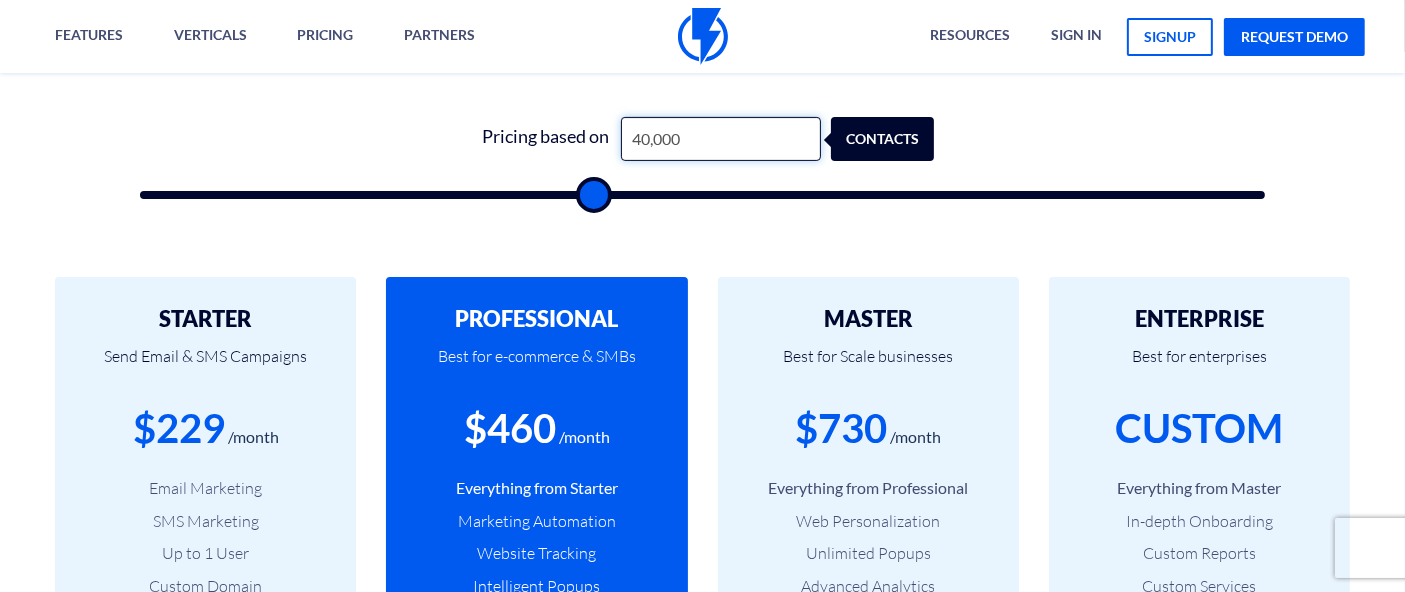 click on "40,000" at bounding box center (721, 139) 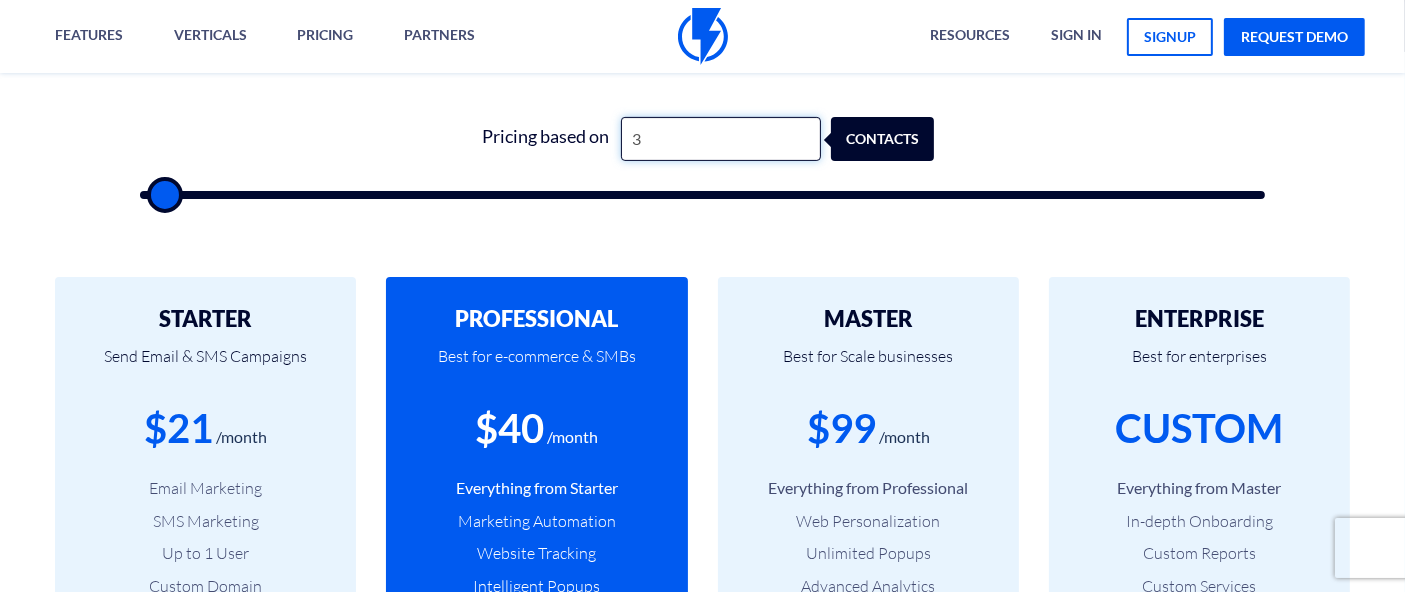 type on "30" 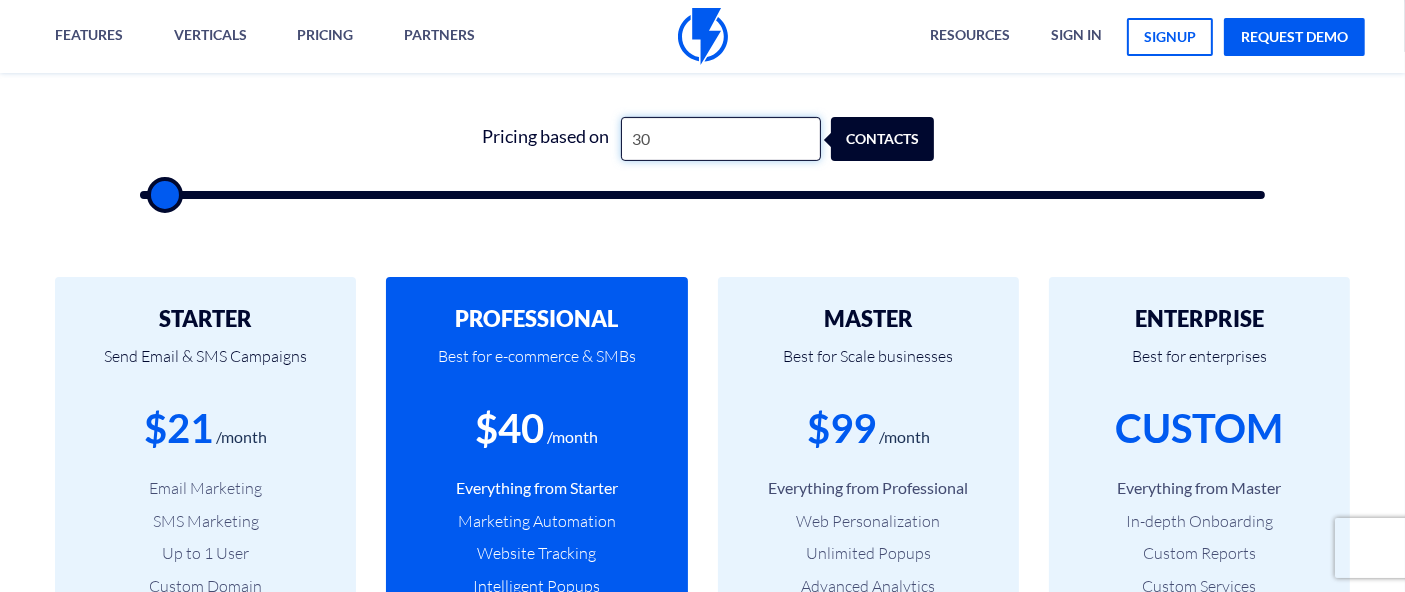 type on "300" 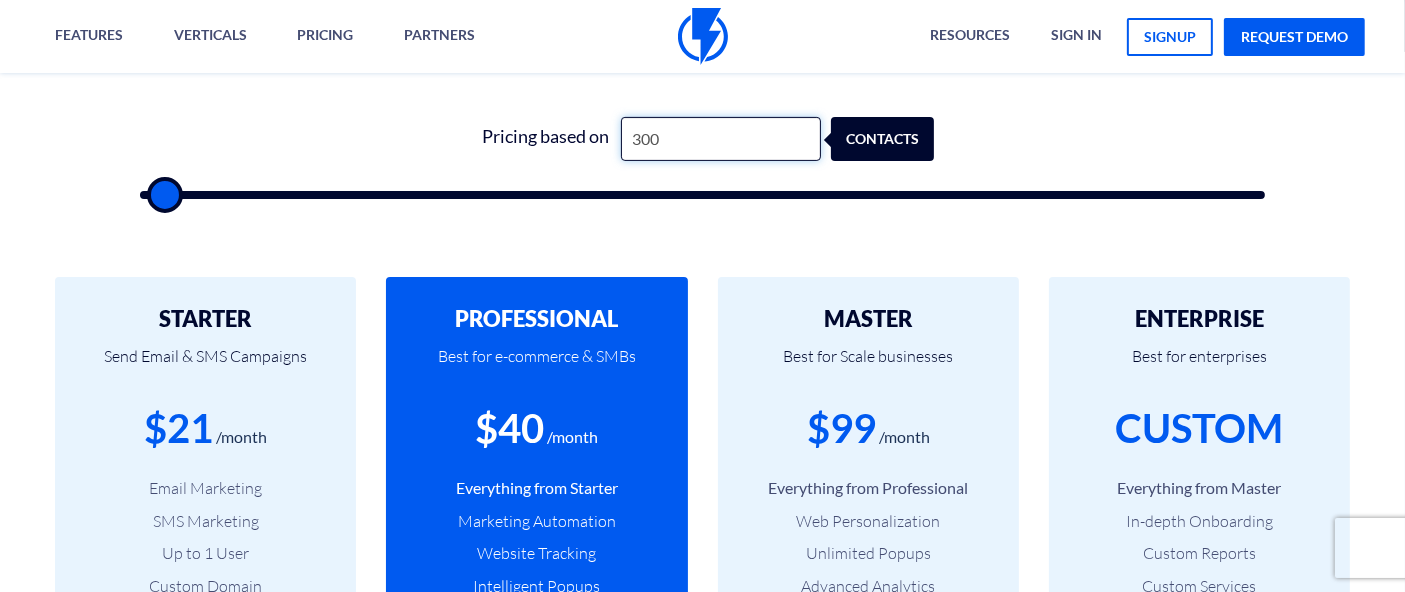 type on "3,000" 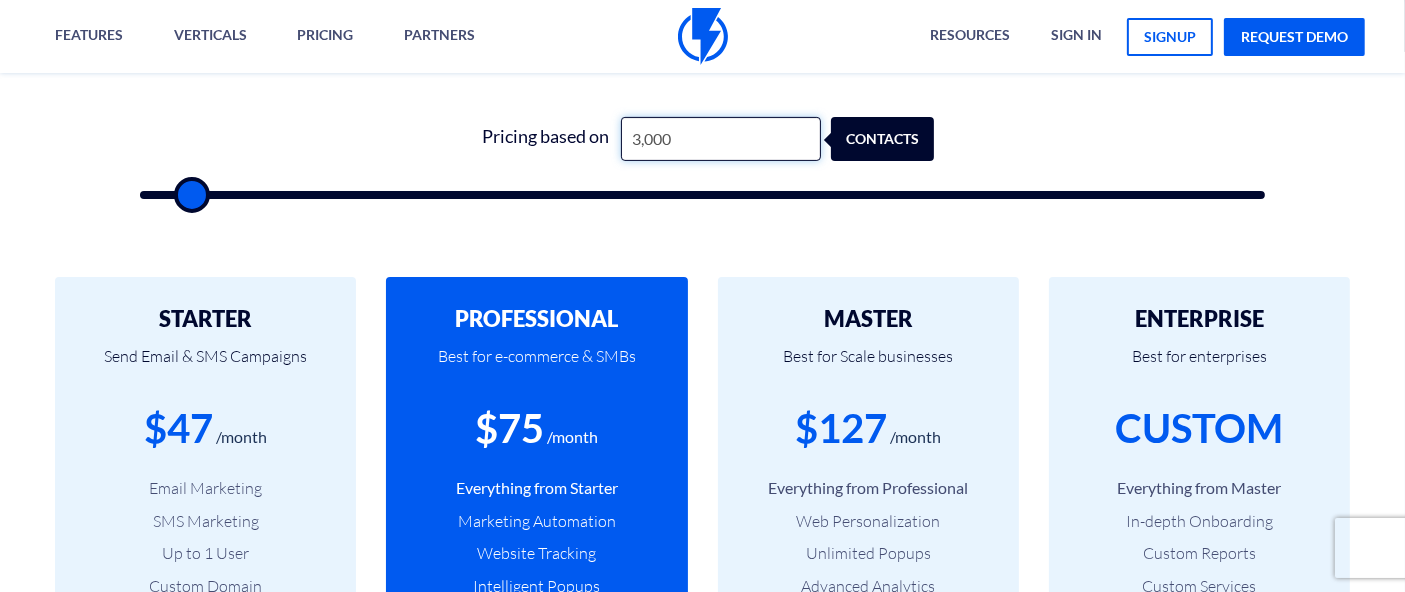 type on "30,000" 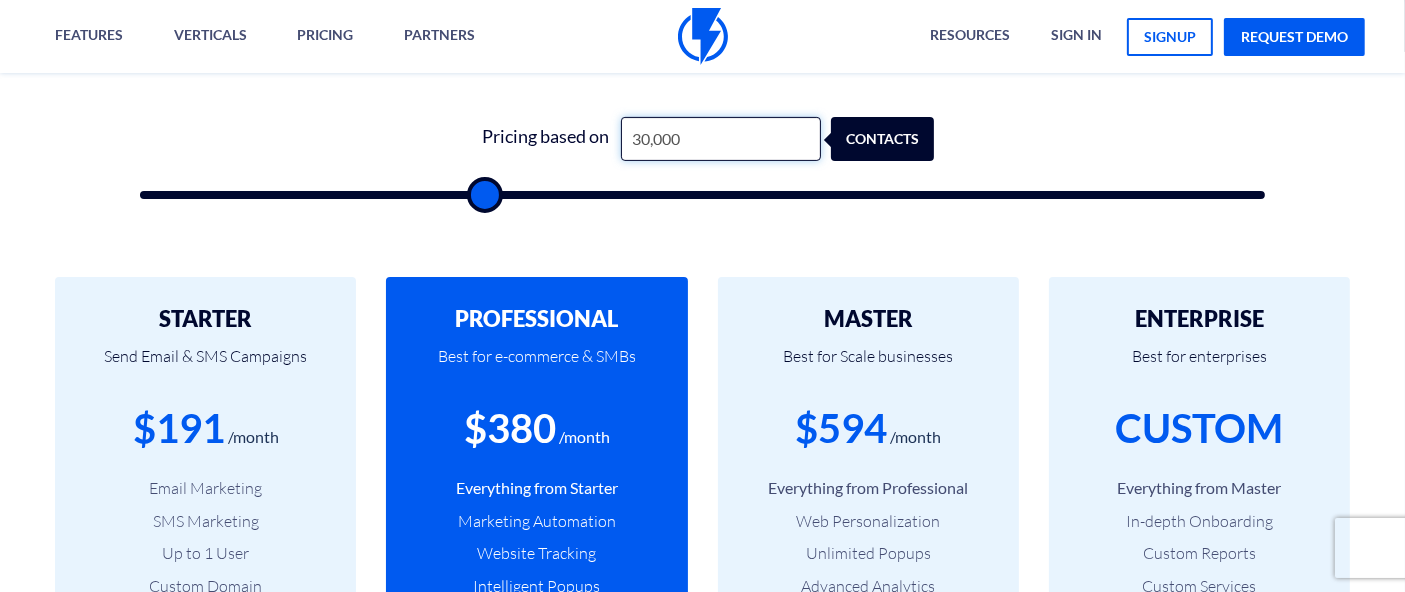 click on "30,000" at bounding box center (721, 139) 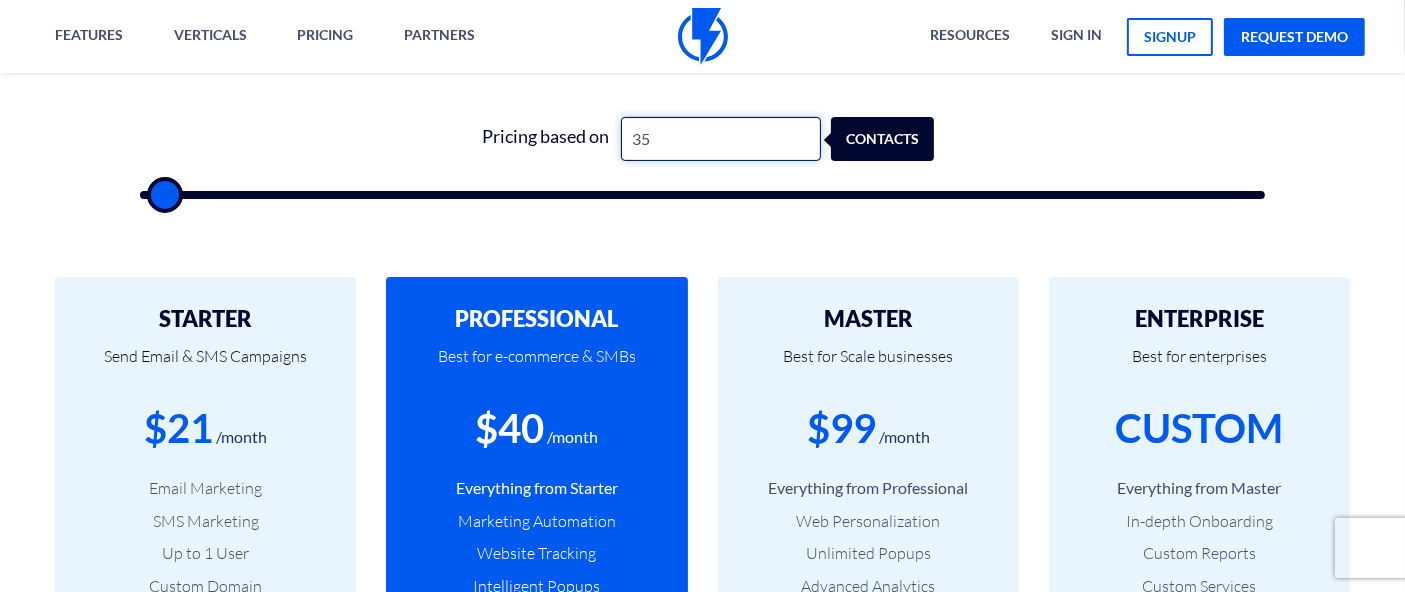 type on "350" 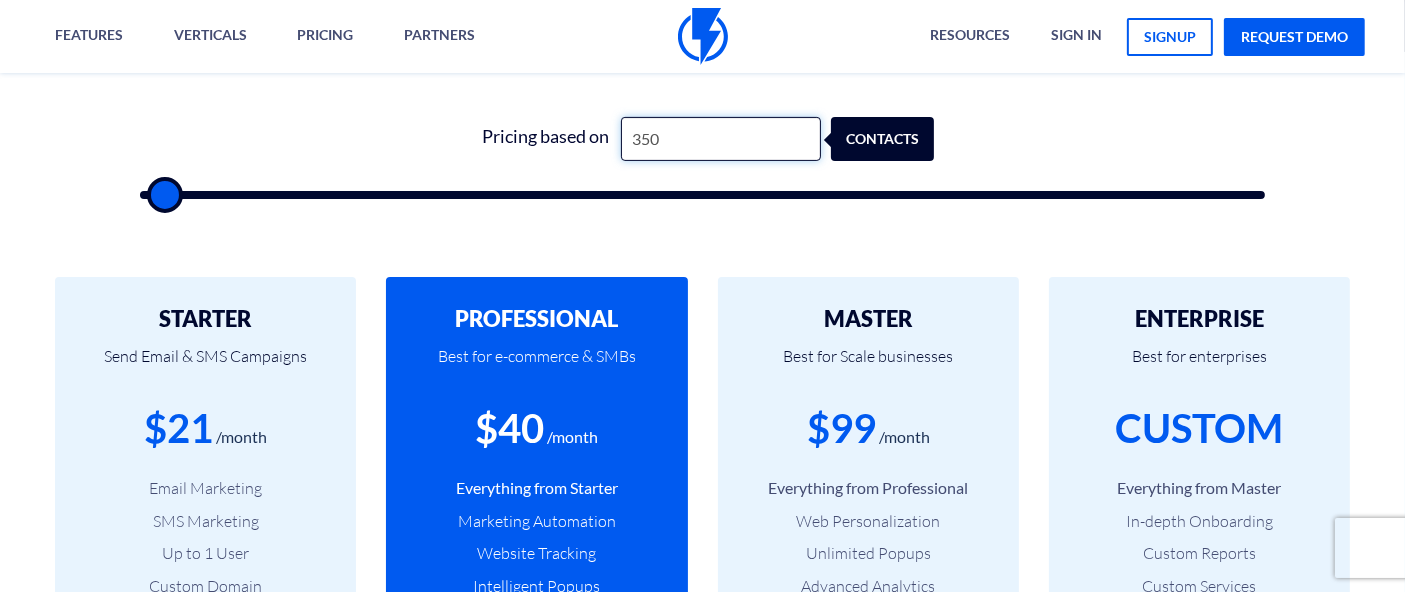 type on "3,500" 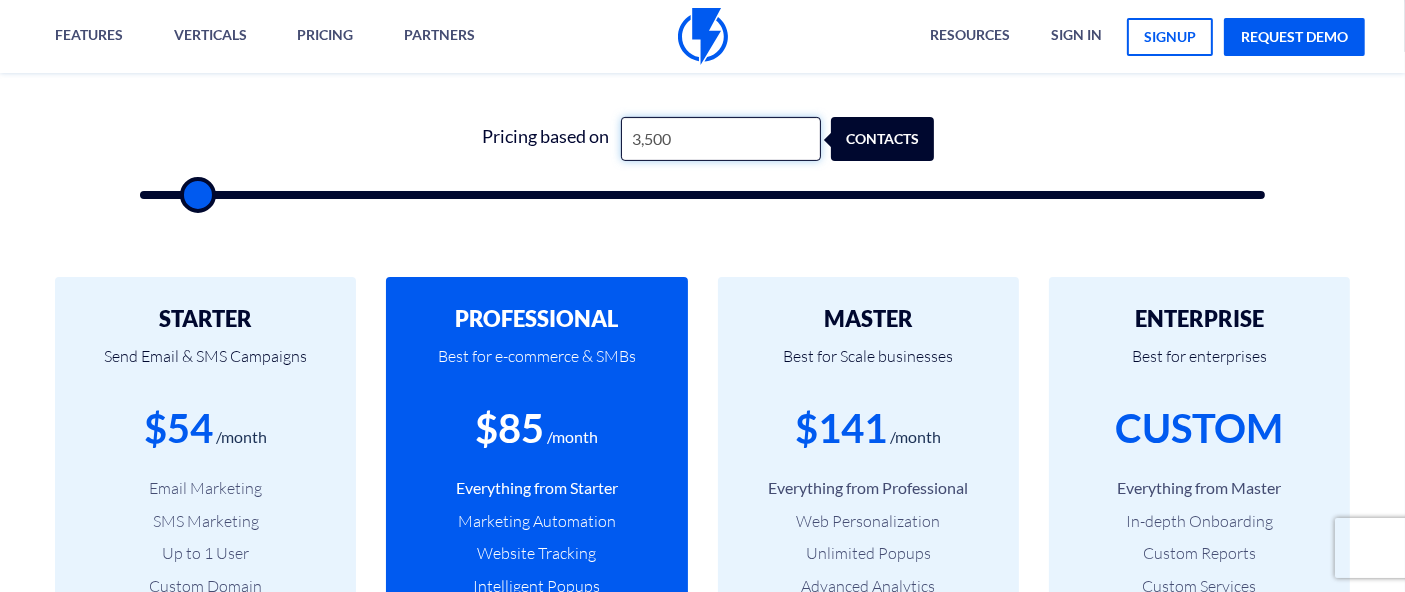 type on "35,000" 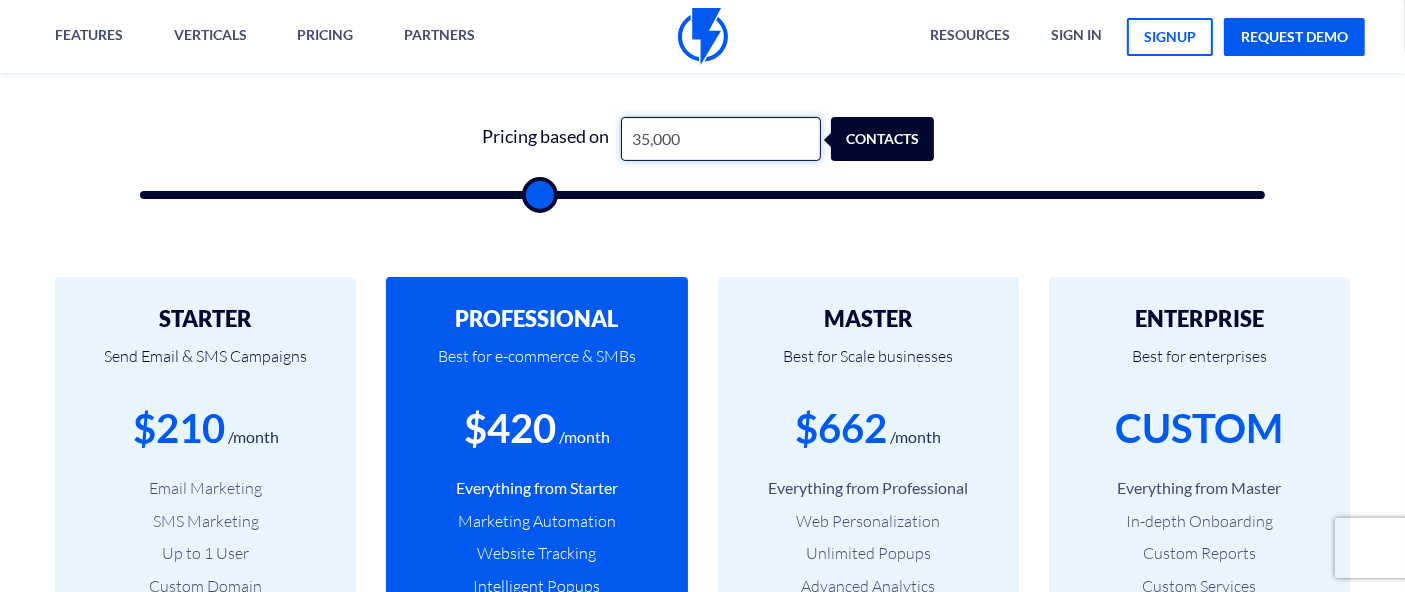 type on "35,000" 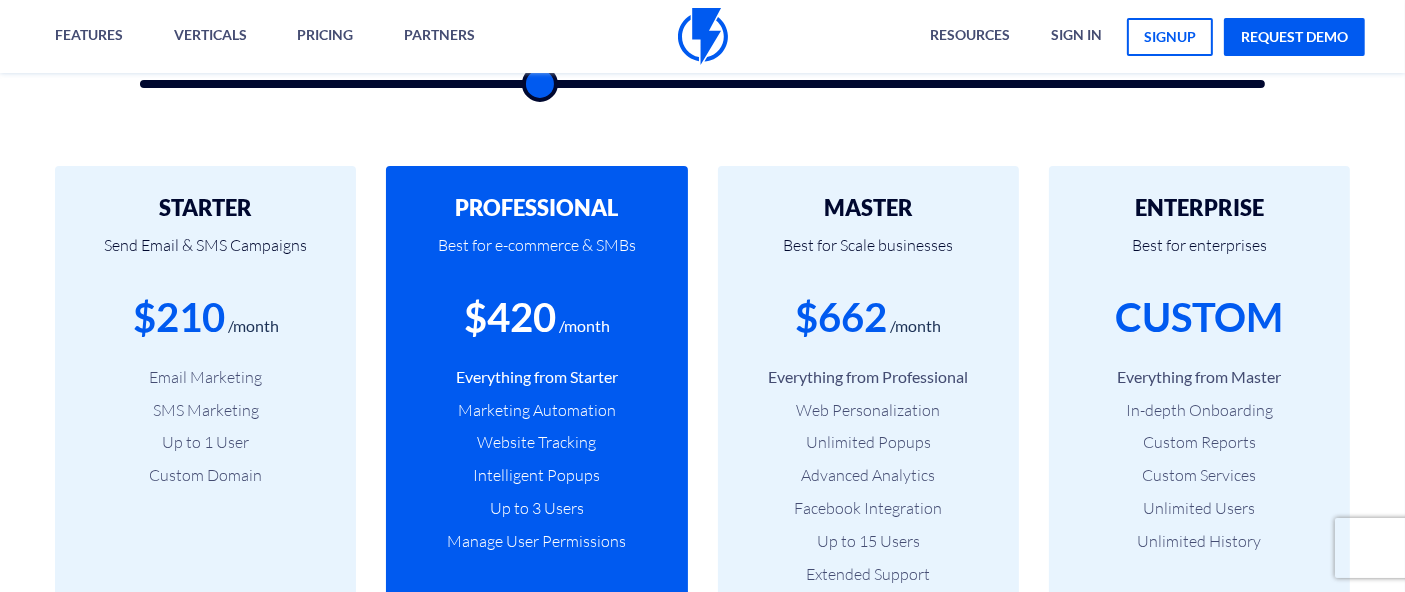 scroll, scrollTop: 666, scrollLeft: 0, axis: vertical 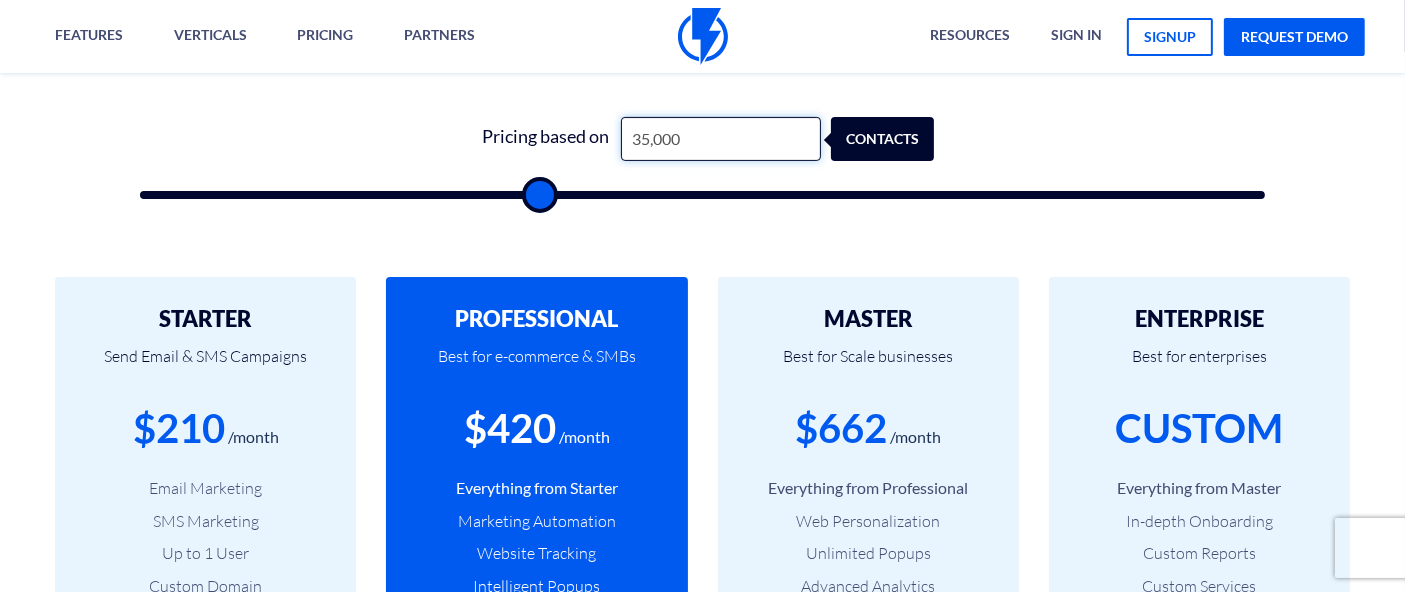 click on "35,000" at bounding box center (721, 139) 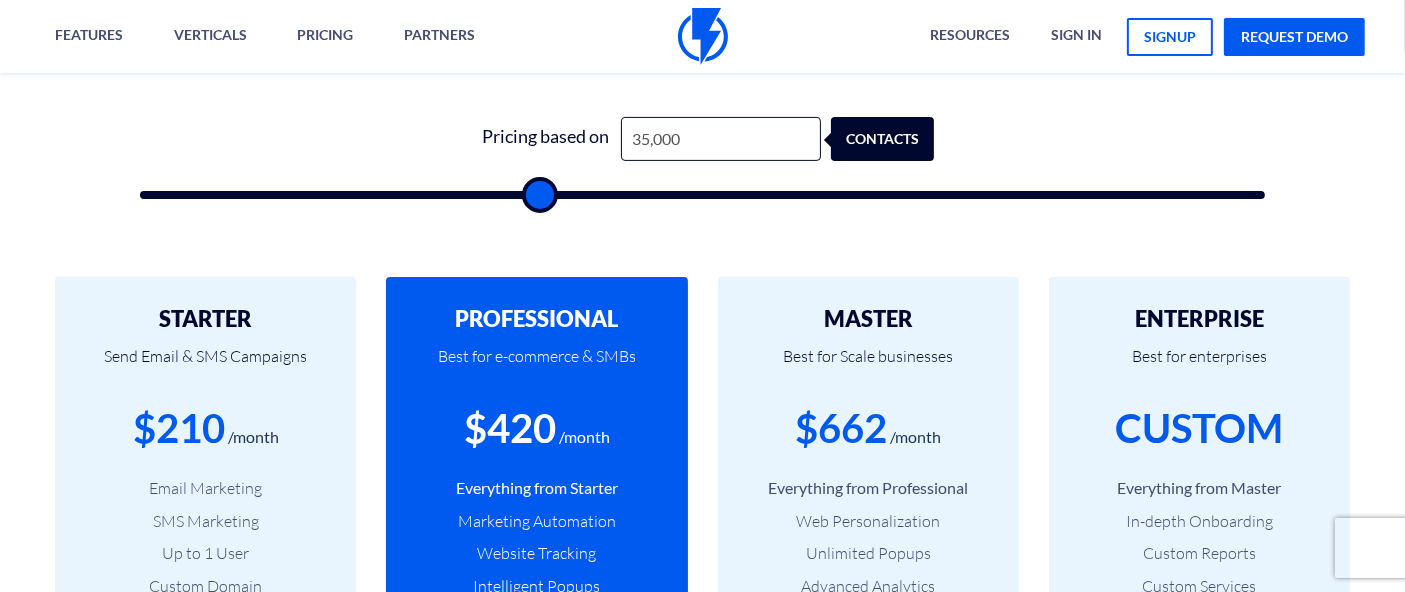 click on "$662" at bounding box center [841, 428] 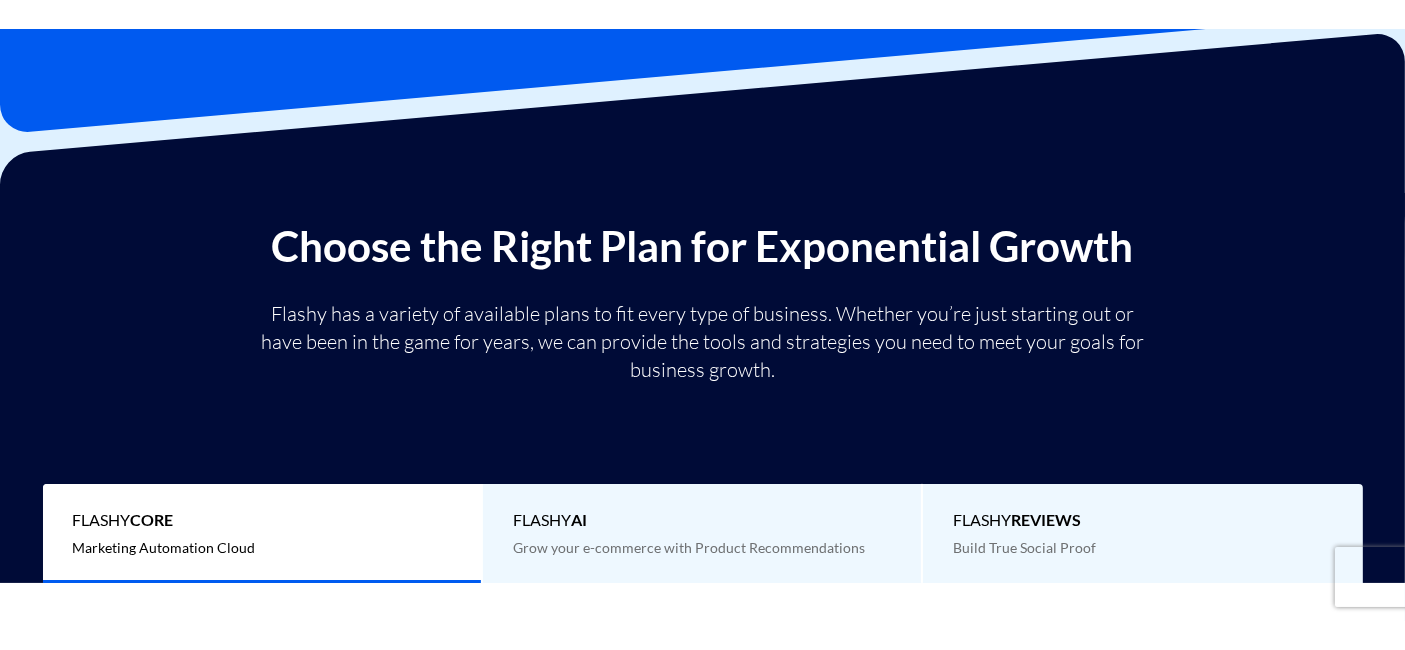 scroll, scrollTop: 0, scrollLeft: 0, axis: both 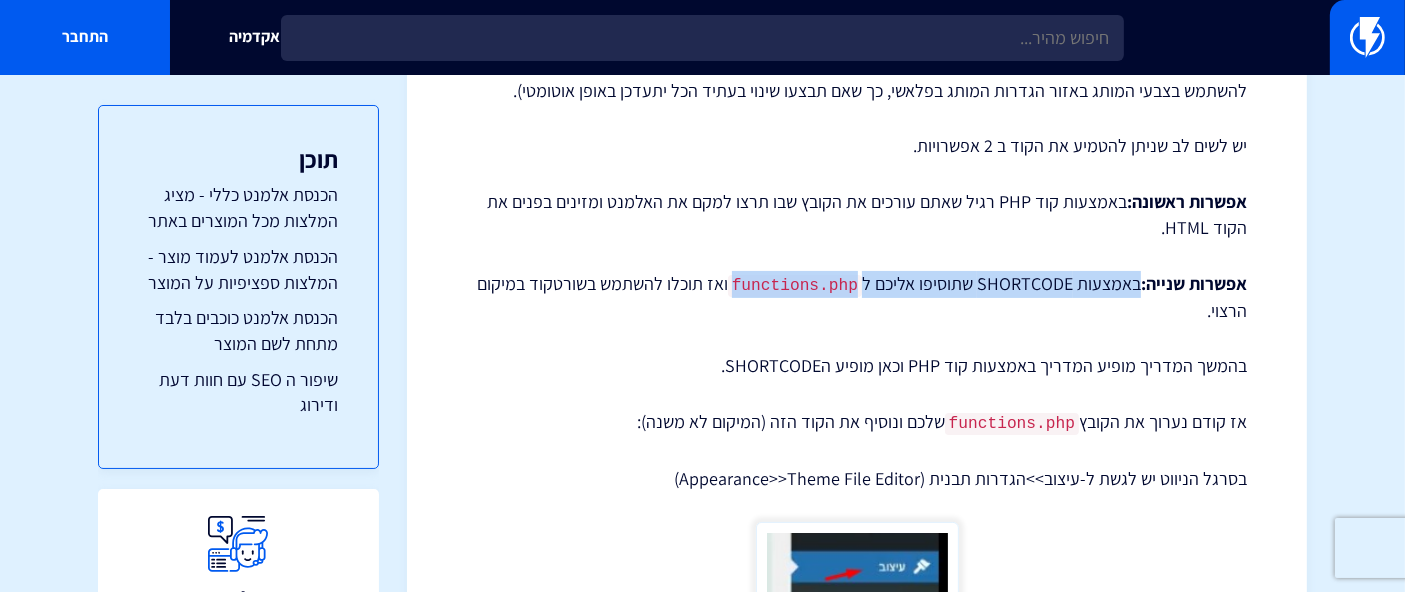 drag, startPoint x: 1137, startPoint y: 281, endPoint x: 731, endPoint y: 281, distance: 406 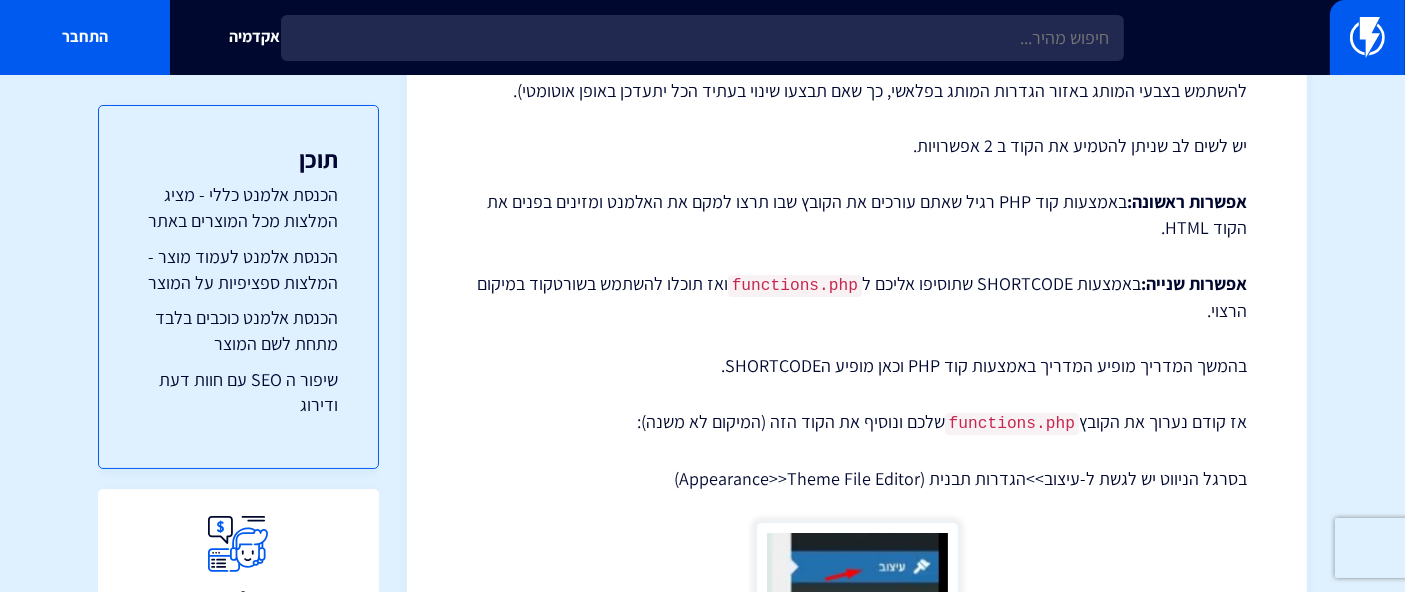 click on "Second option: Using a SHORTCODE that you add to your functions.php and then you can use the shortcode in the desired location." at bounding box center (857, 297) 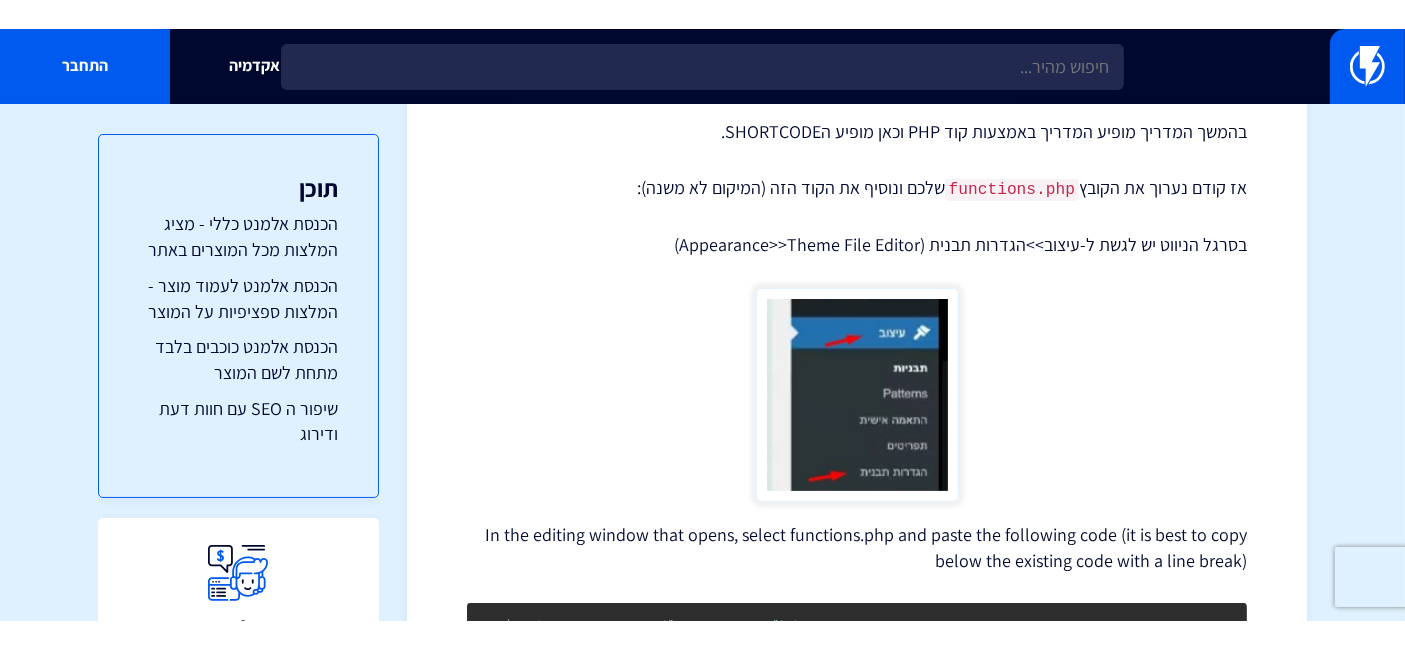 scroll, scrollTop: 0, scrollLeft: 0, axis: both 